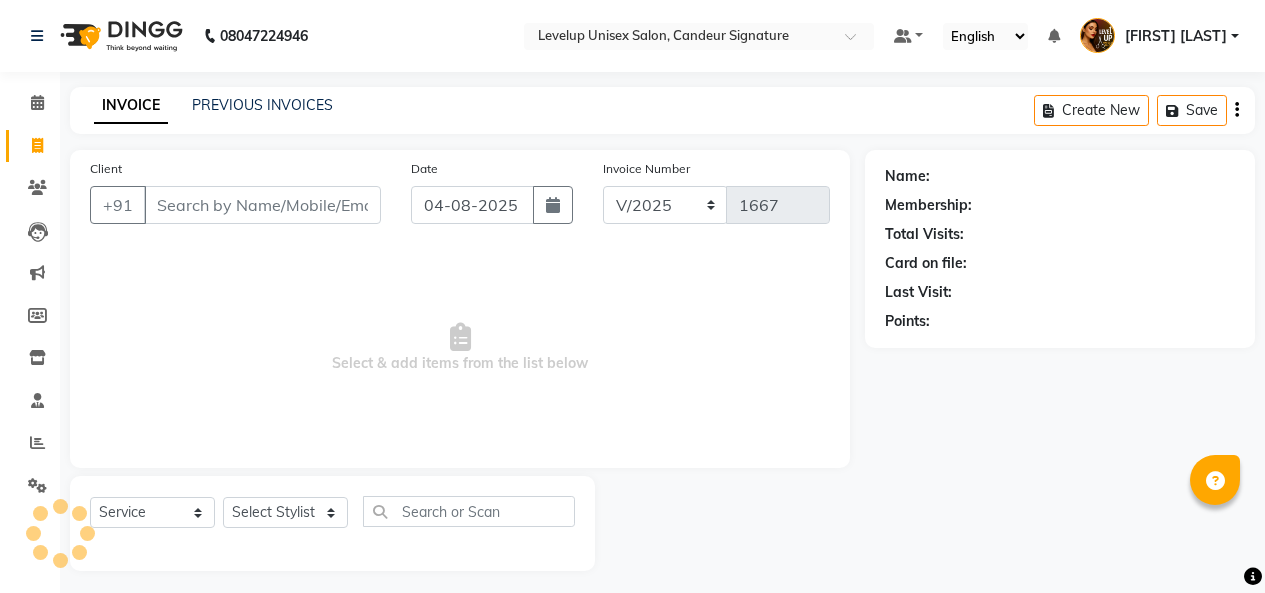 select on "7681" 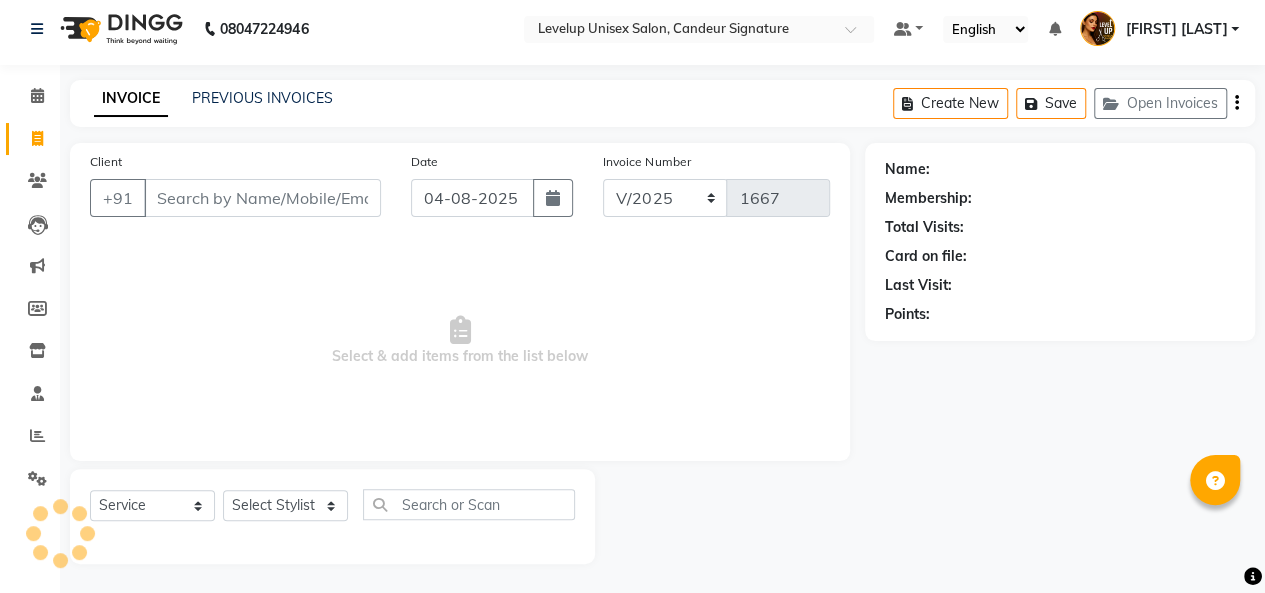 click on "Client" at bounding box center [262, 198] 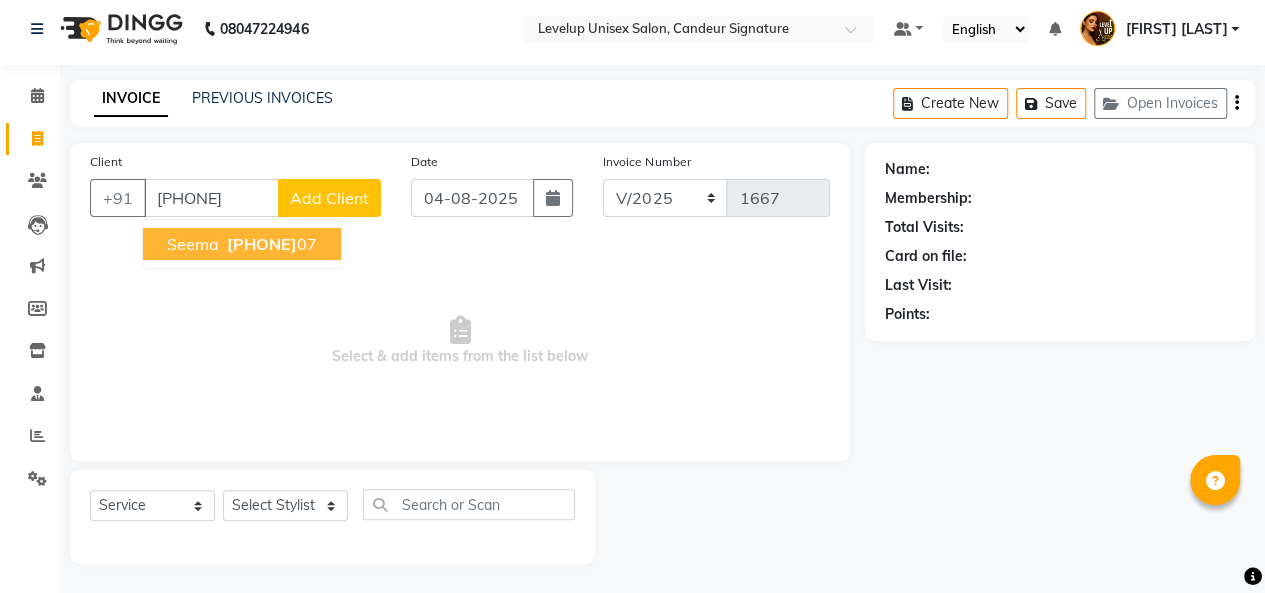 click on "[PHONE]" at bounding box center (262, 244) 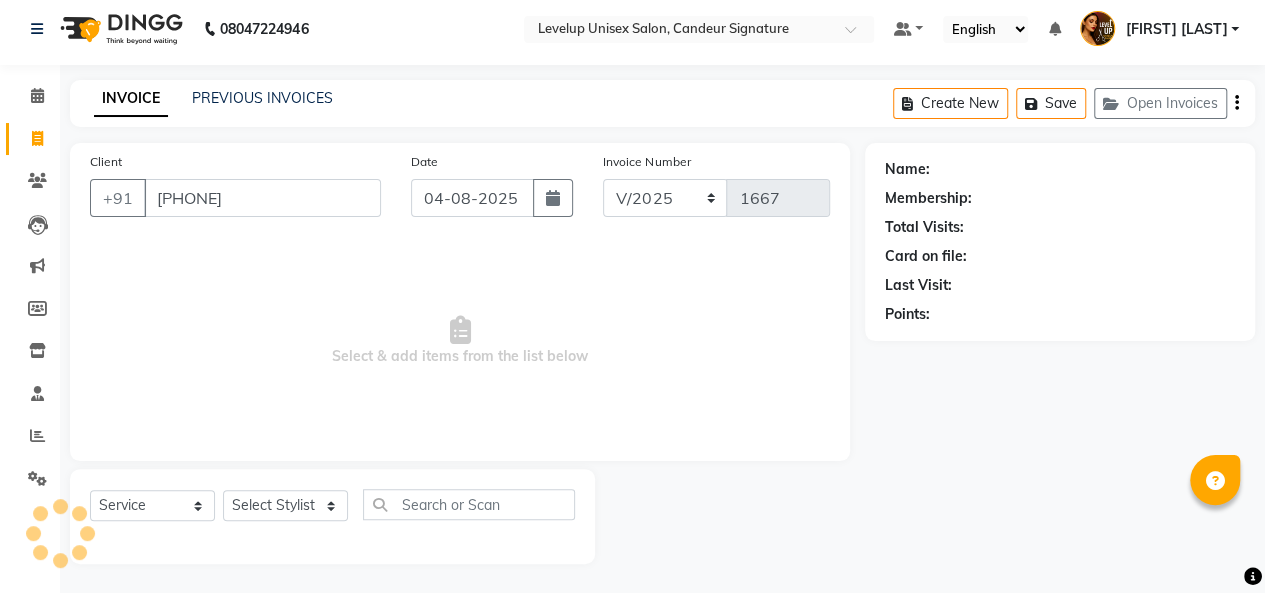 type on "[PHONE]" 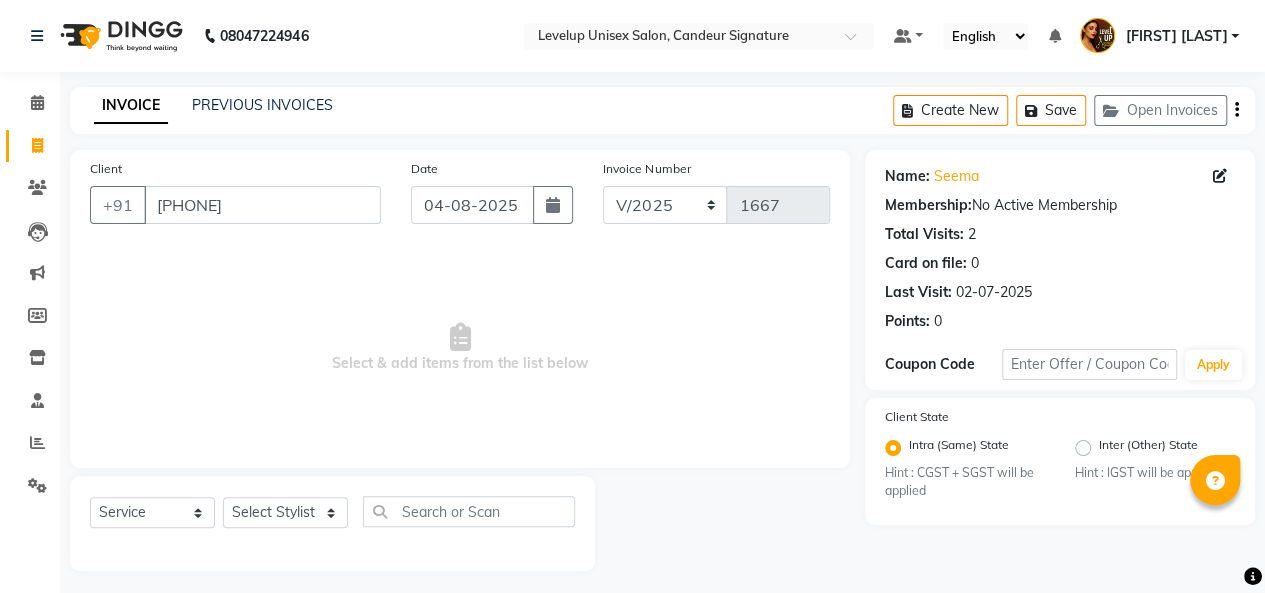 scroll, scrollTop: 7, scrollLeft: 0, axis: vertical 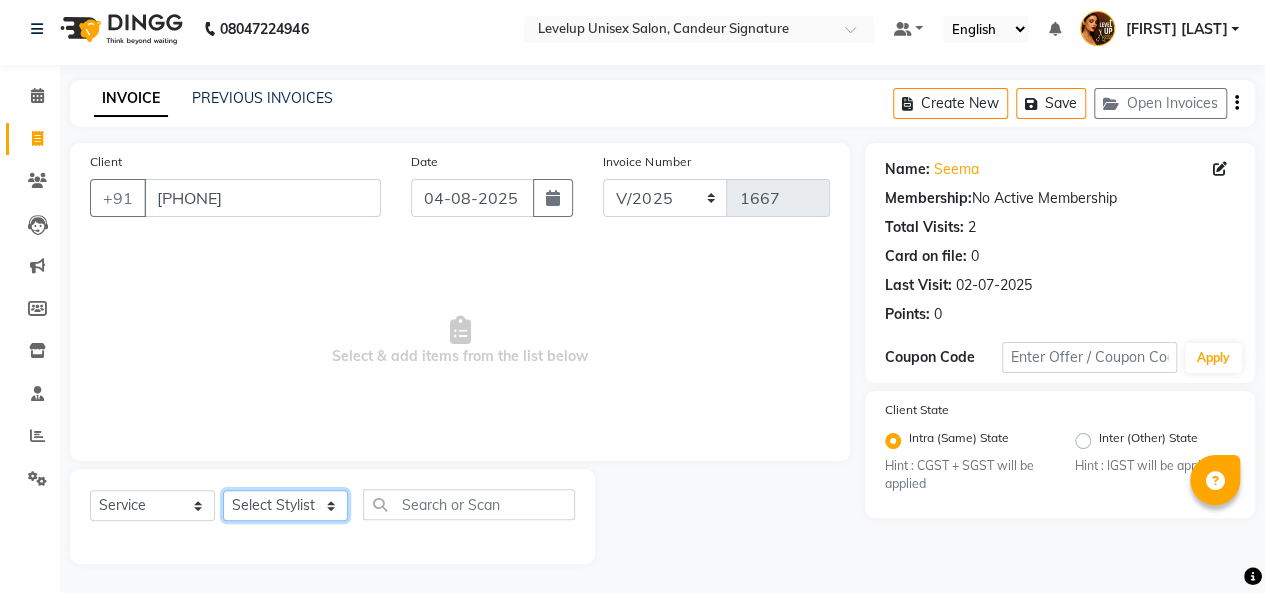 click on "Select Stylist Aadil  Anshu Arman  Furkan Ahmad  Muskan Nishu   Ritesh  Roshni  sameer malik Sanjana    Shadab Sneha Vikash" 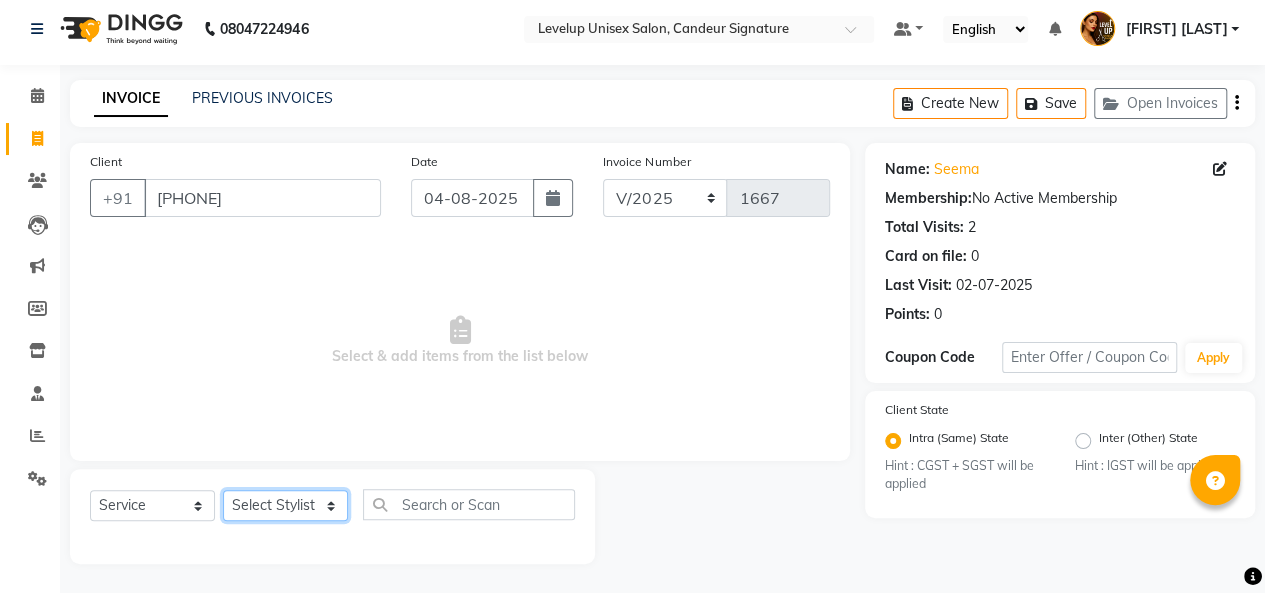 select on "84608" 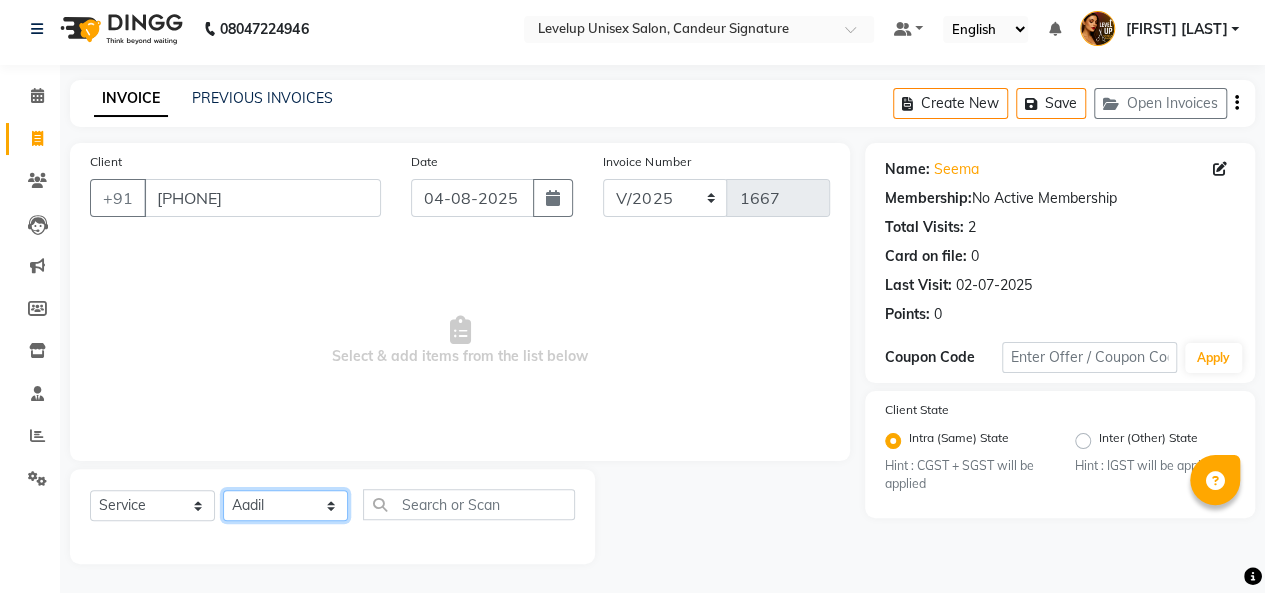 click on "Select Stylist Aadil  Anshu Arman  Furkan Ahmad  Muskan Nishu   Ritesh  Roshni  sameer malik Sanjana    Shadab Sneha Vikash" 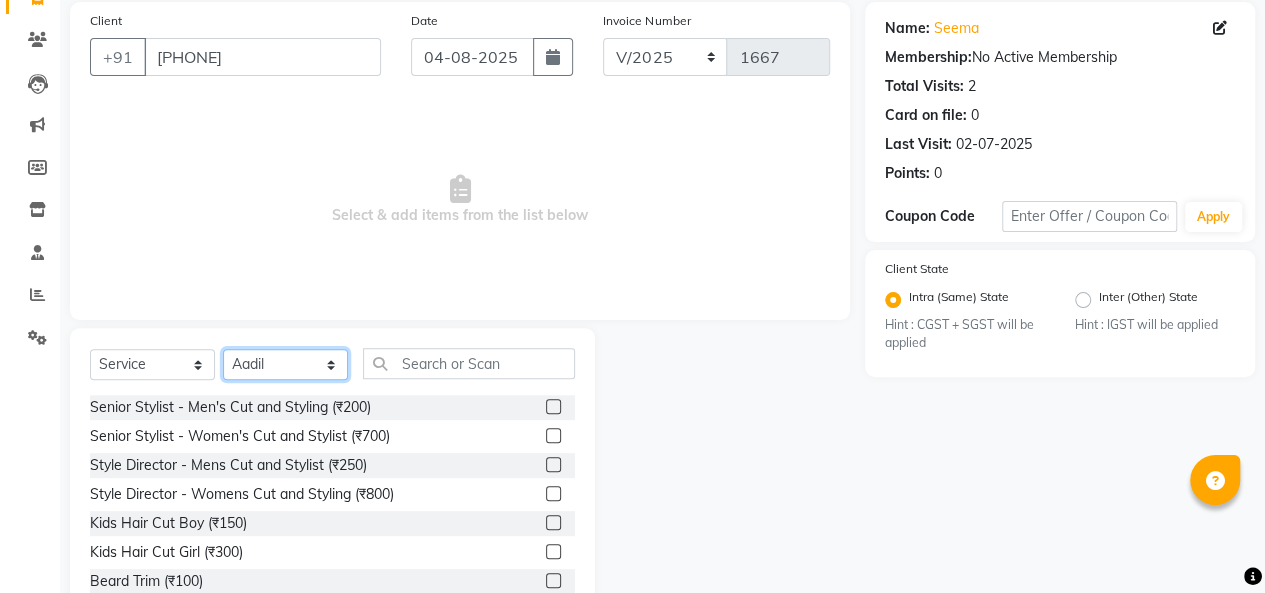scroll, scrollTop: 207, scrollLeft: 0, axis: vertical 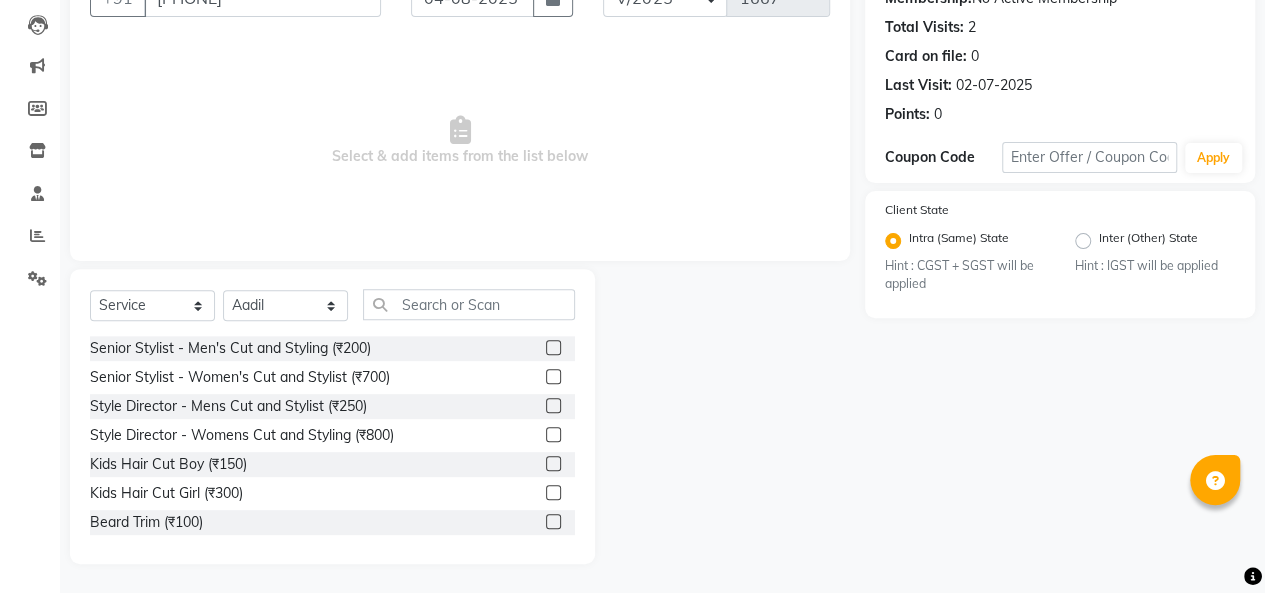 click 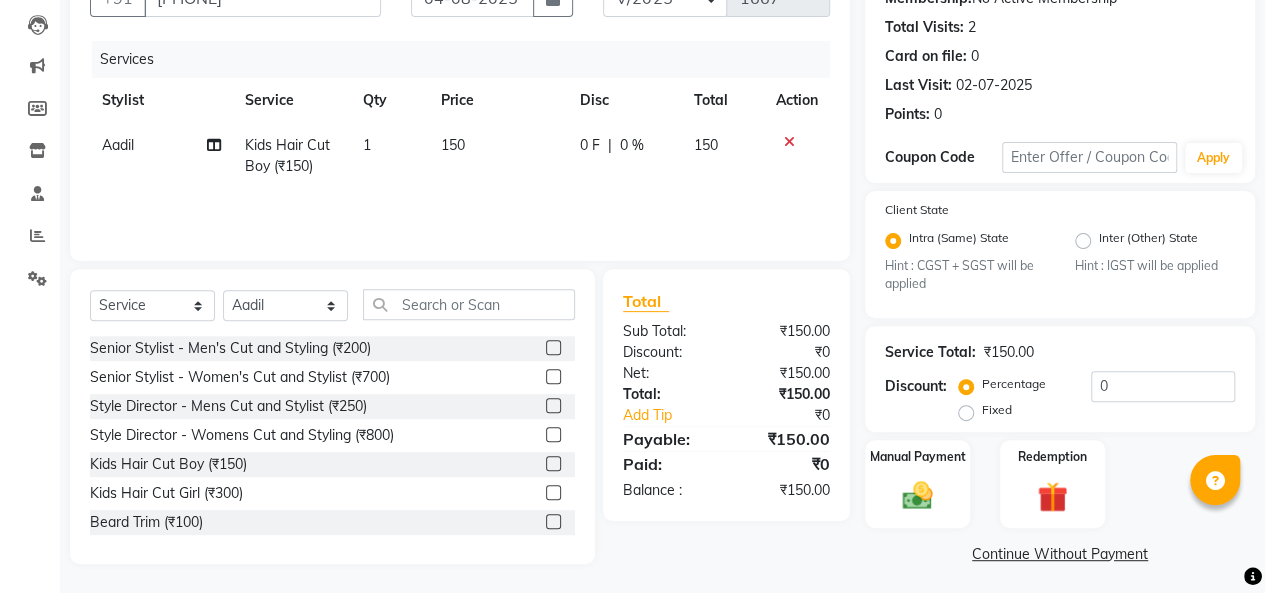 click 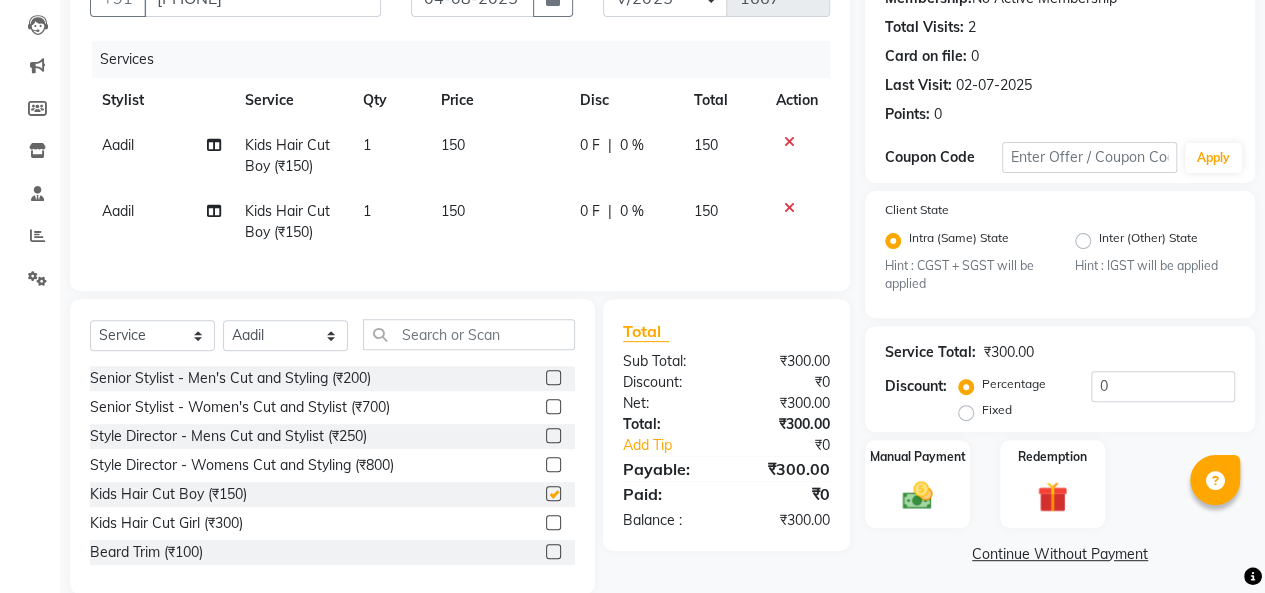 checkbox on "false" 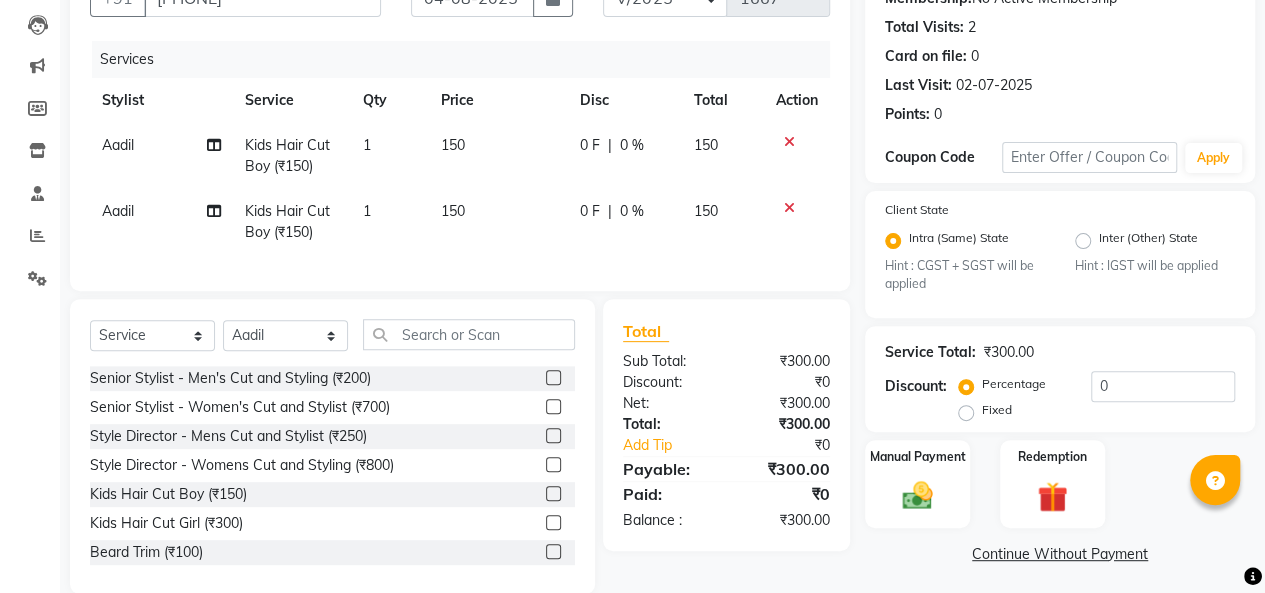 click on "Continue Without Payment" 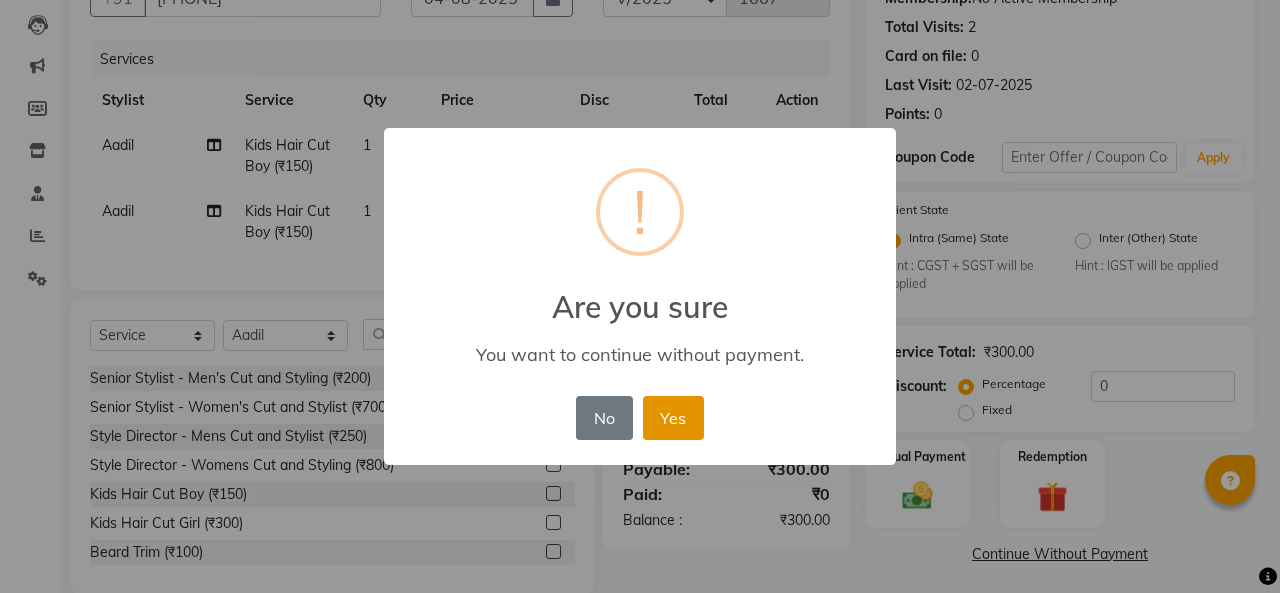 click on "Yes" at bounding box center (673, 418) 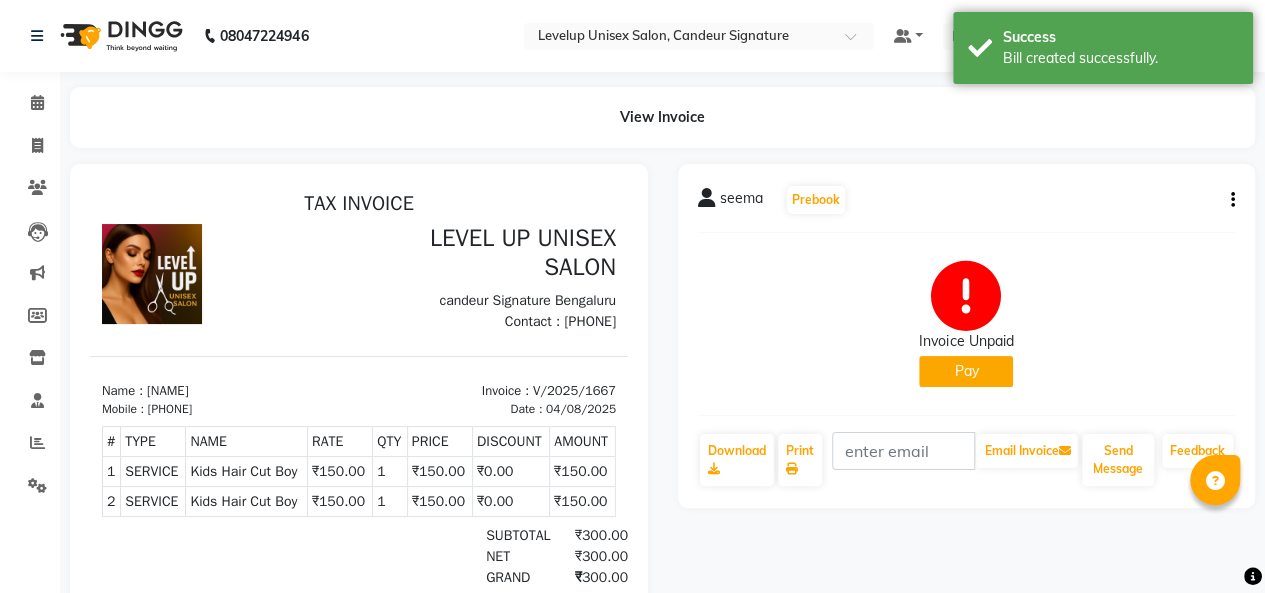 scroll, scrollTop: 0, scrollLeft: 0, axis: both 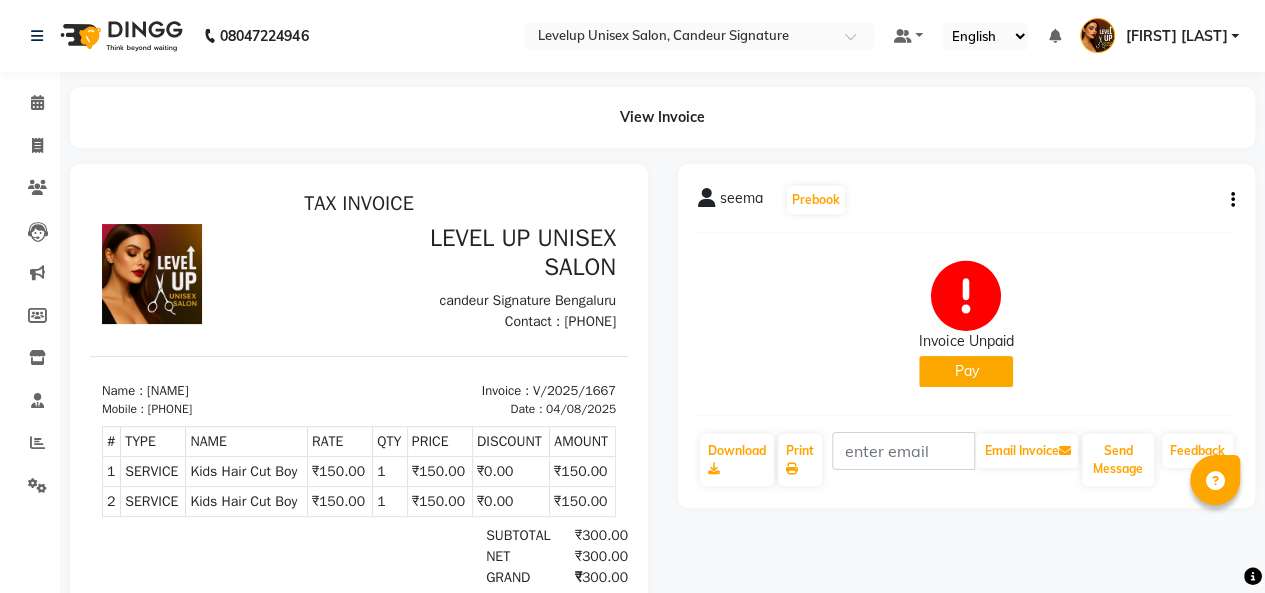 click at bounding box center [152, 274] 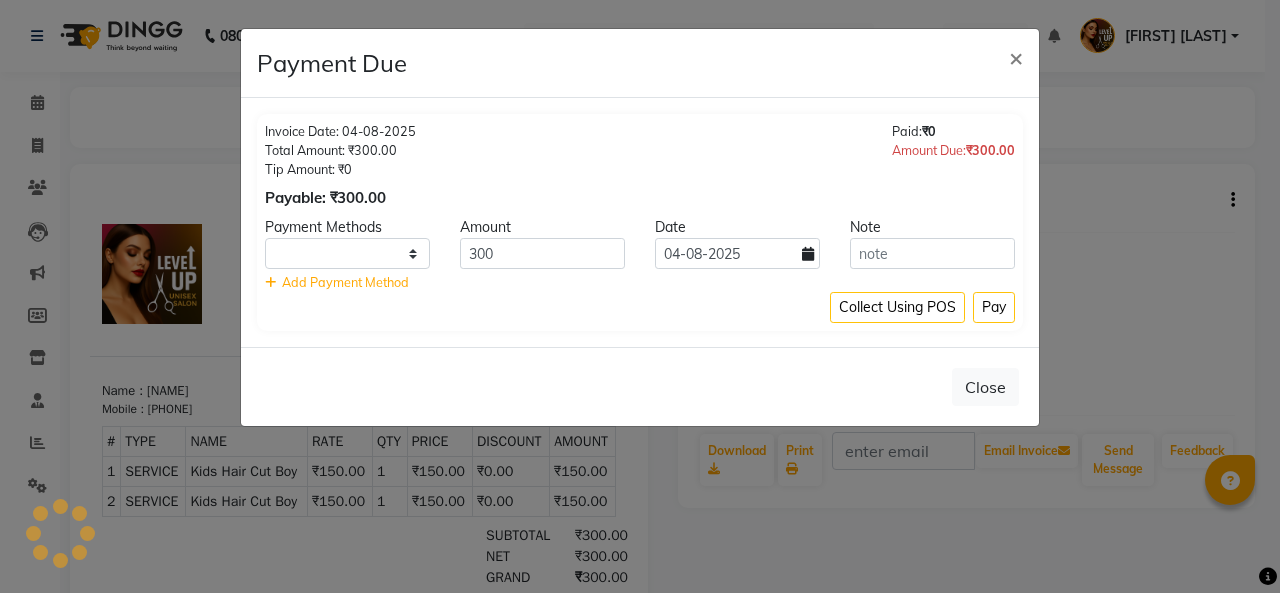 select on "1" 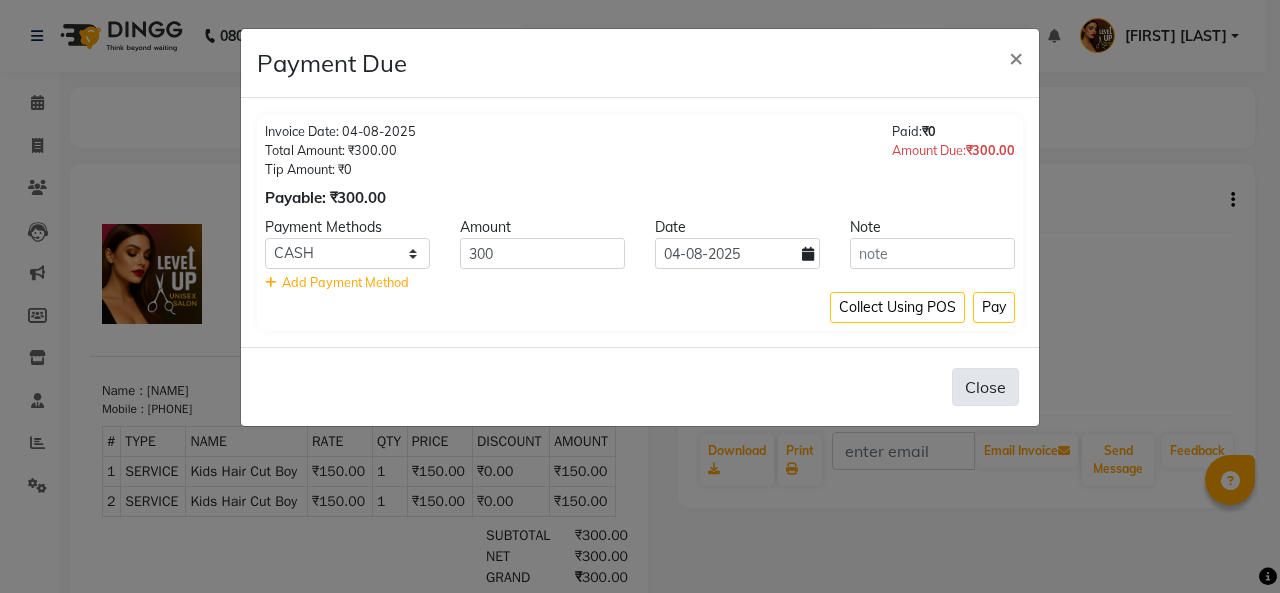 click on "Close" 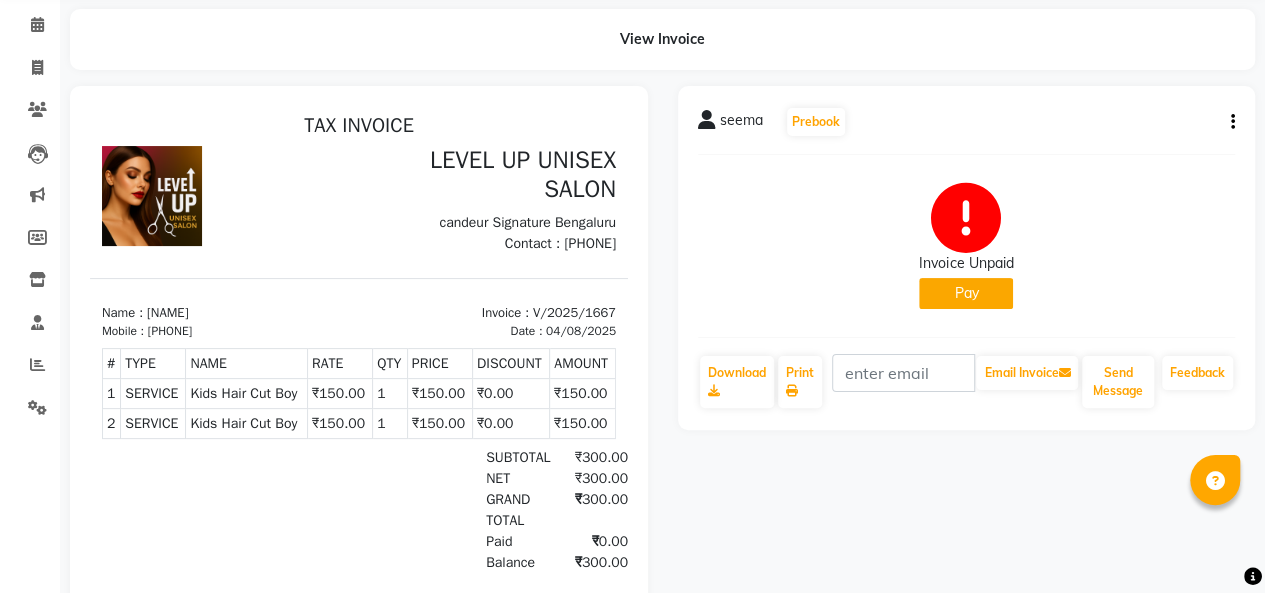 scroll, scrollTop: 77, scrollLeft: 0, axis: vertical 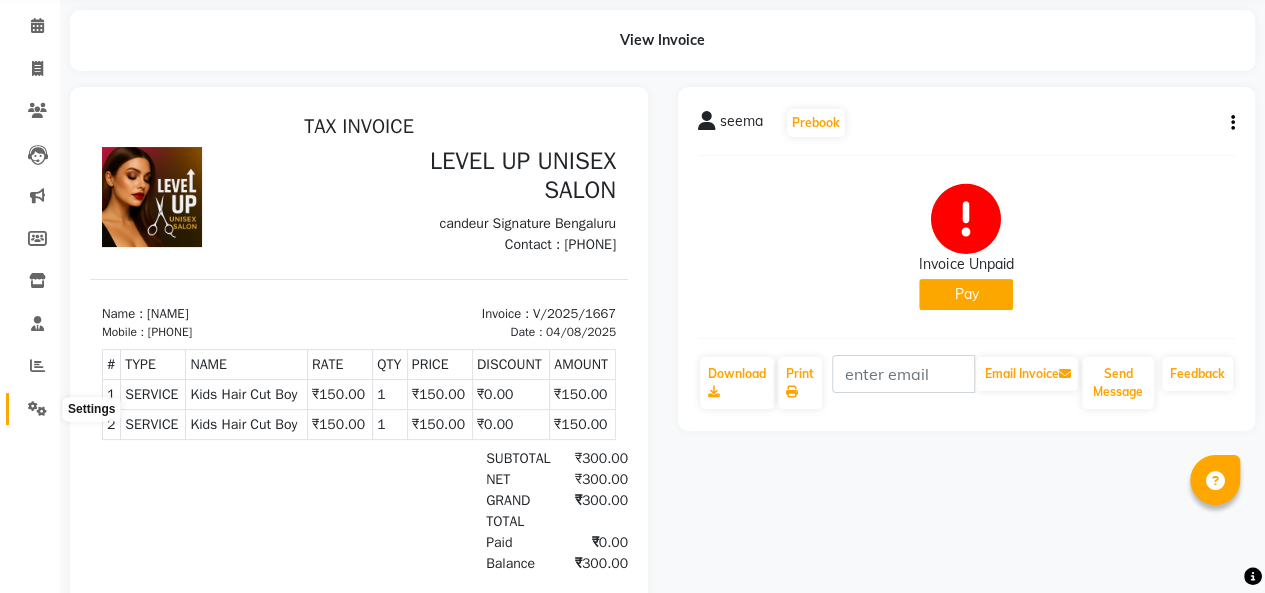 click 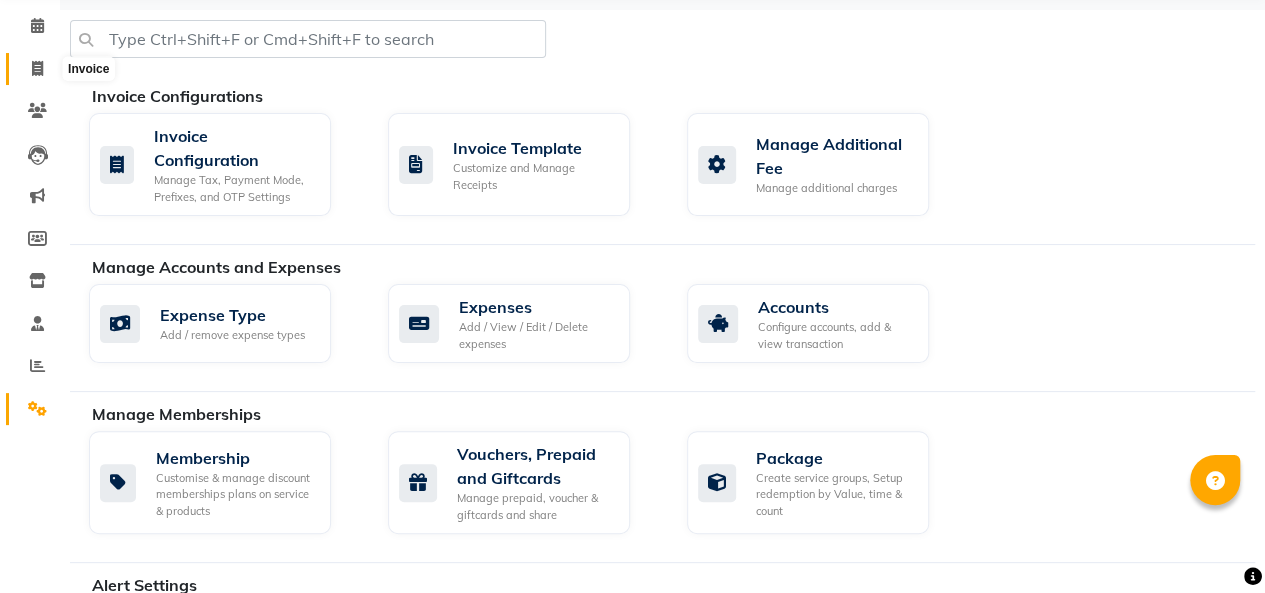 click 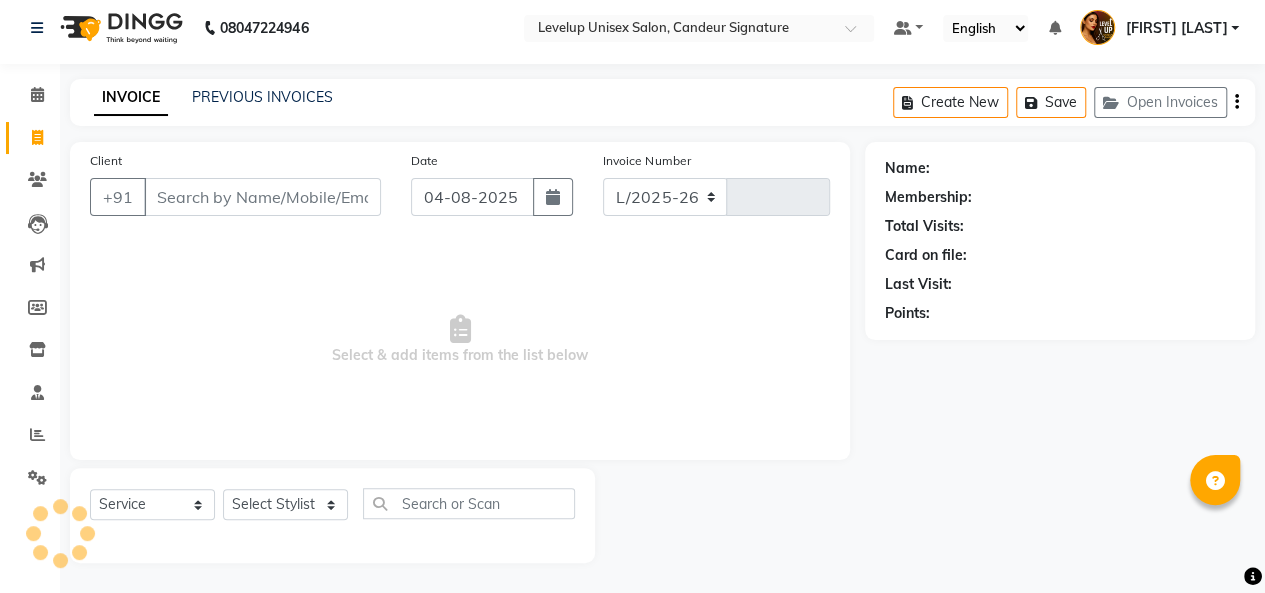 scroll, scrollTop: 7, scrollLeft: 0, axis: vertical 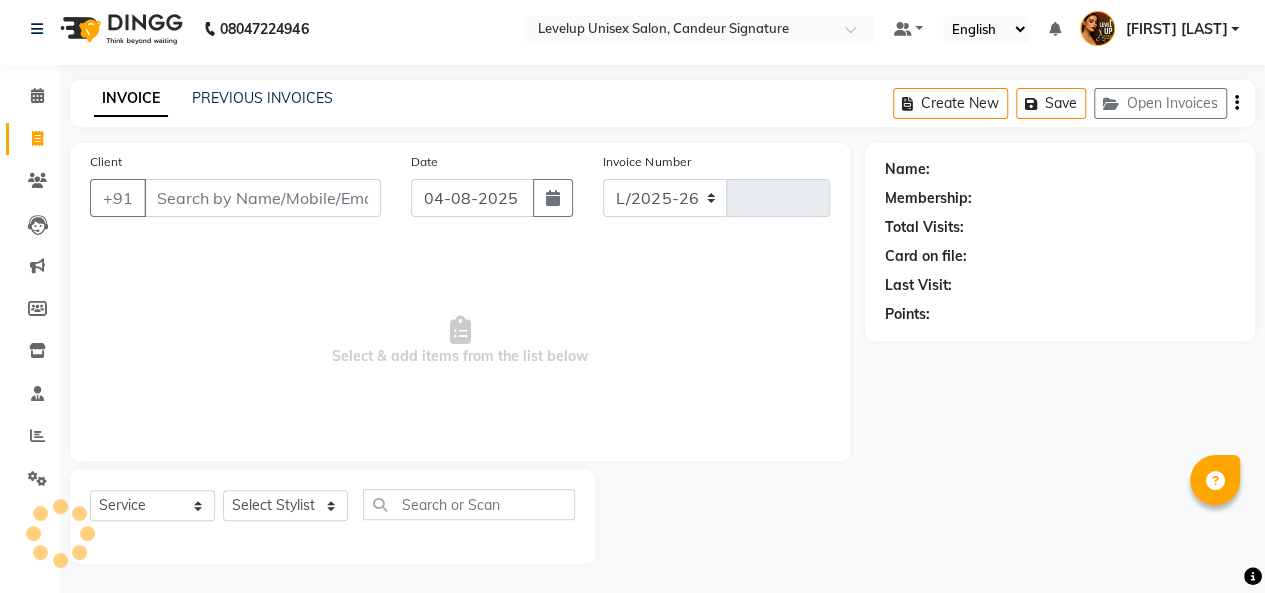select on "7681" 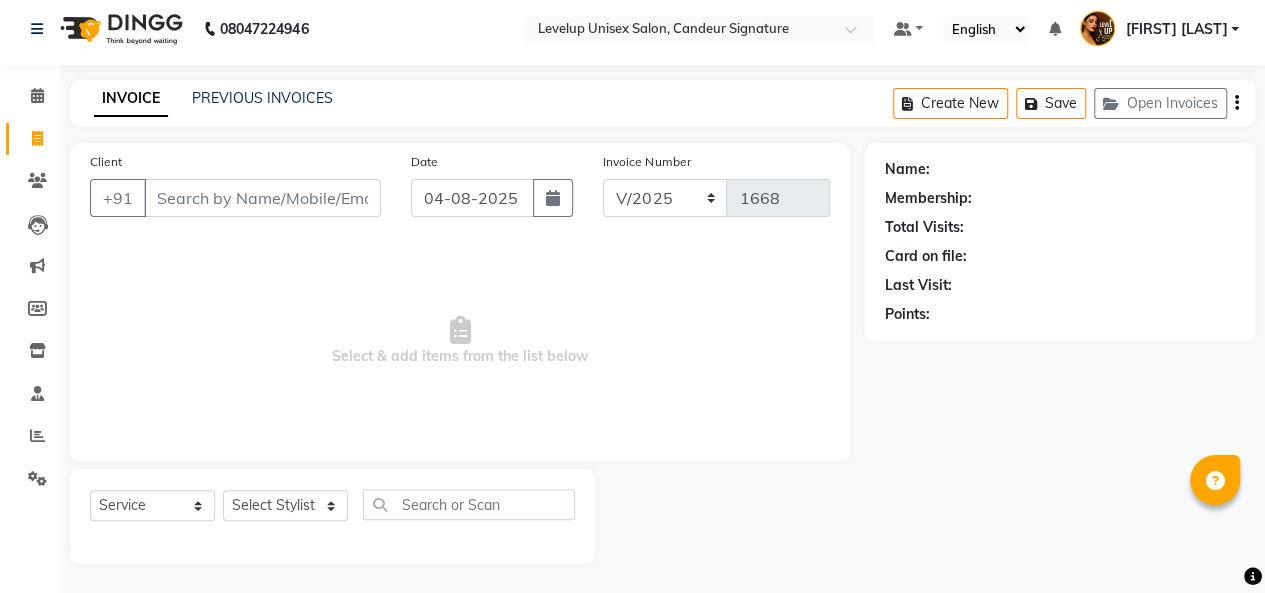 scroll, scrollTop: 0, scrollLeft: 0, axis: both 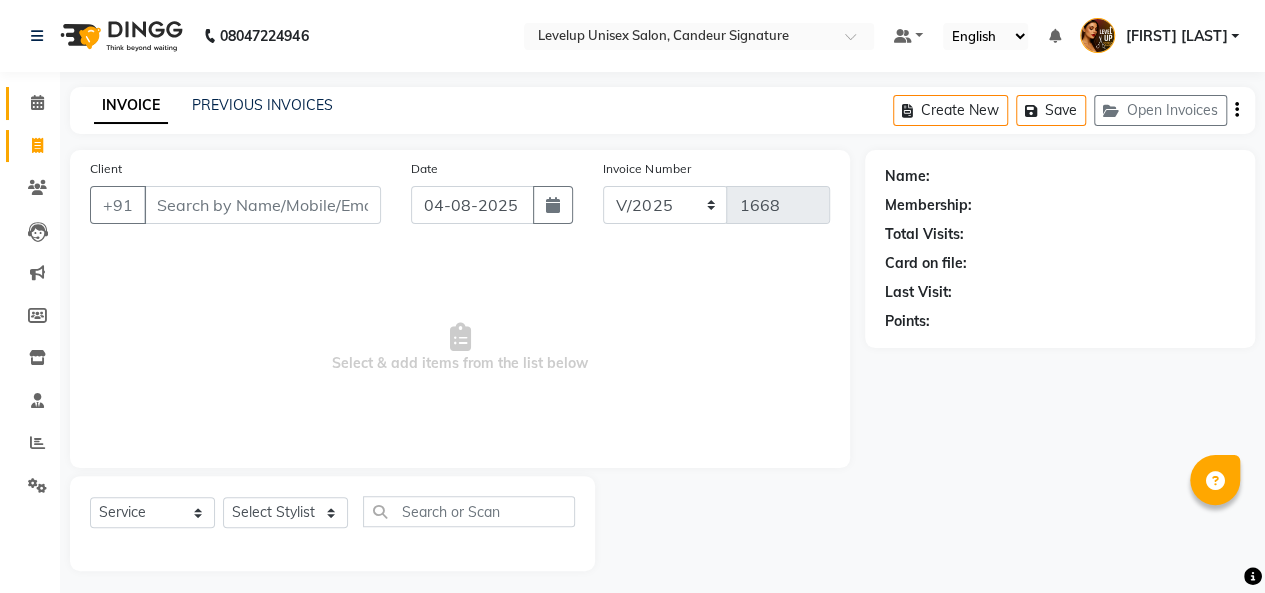 click on "Calendar" 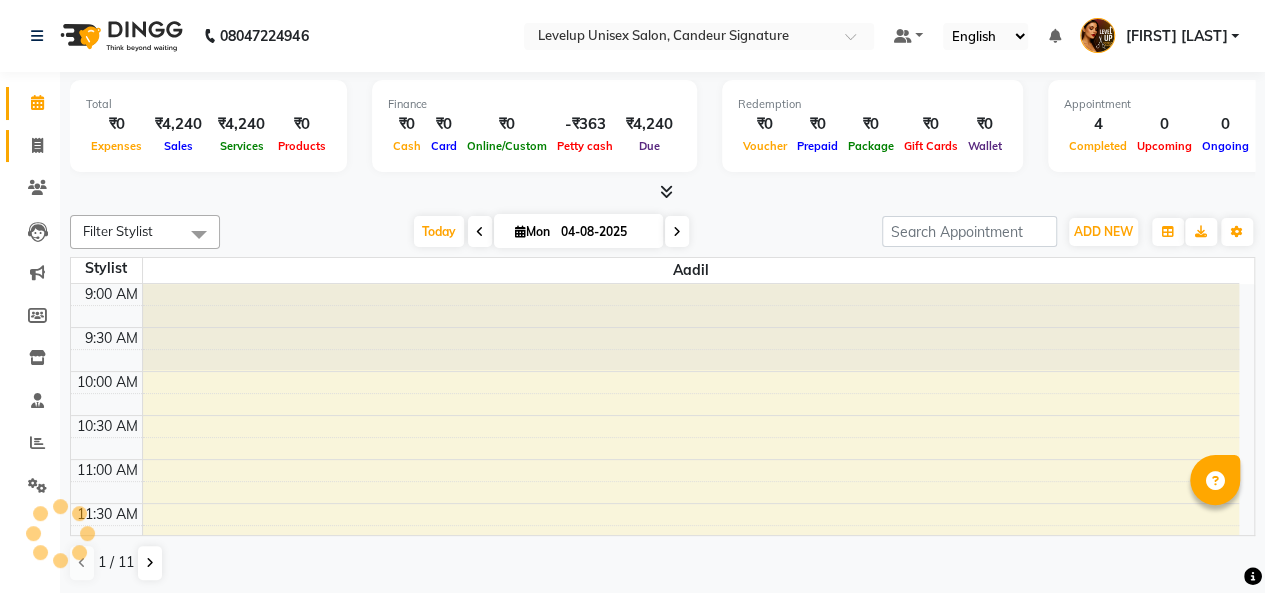 click 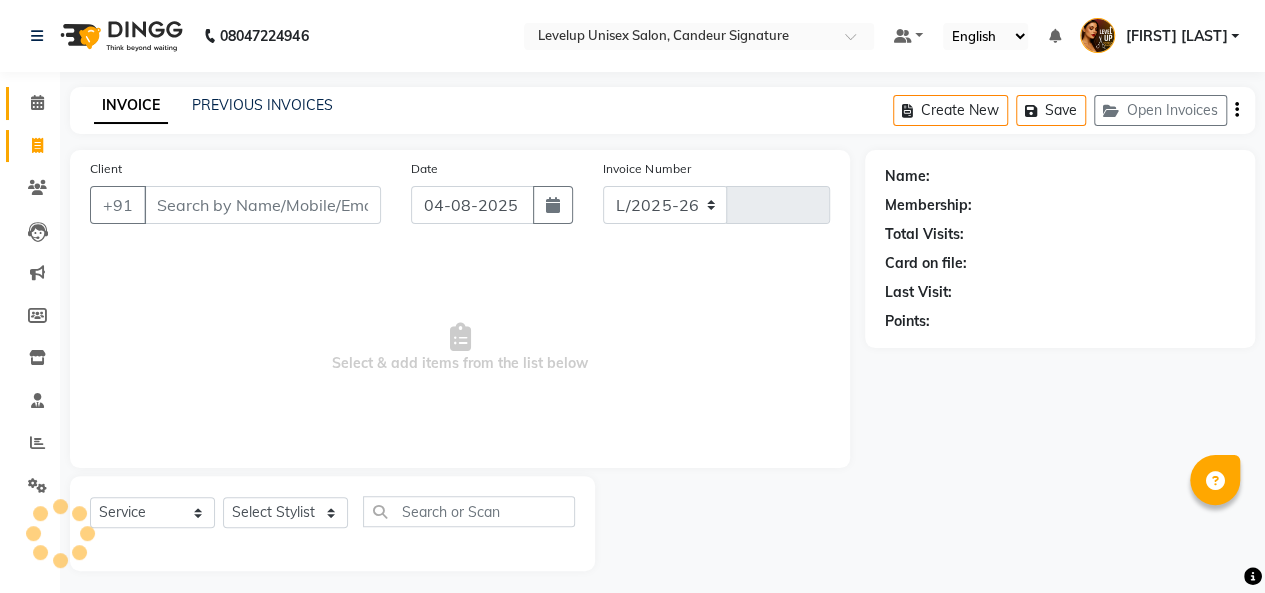 select on "7681" 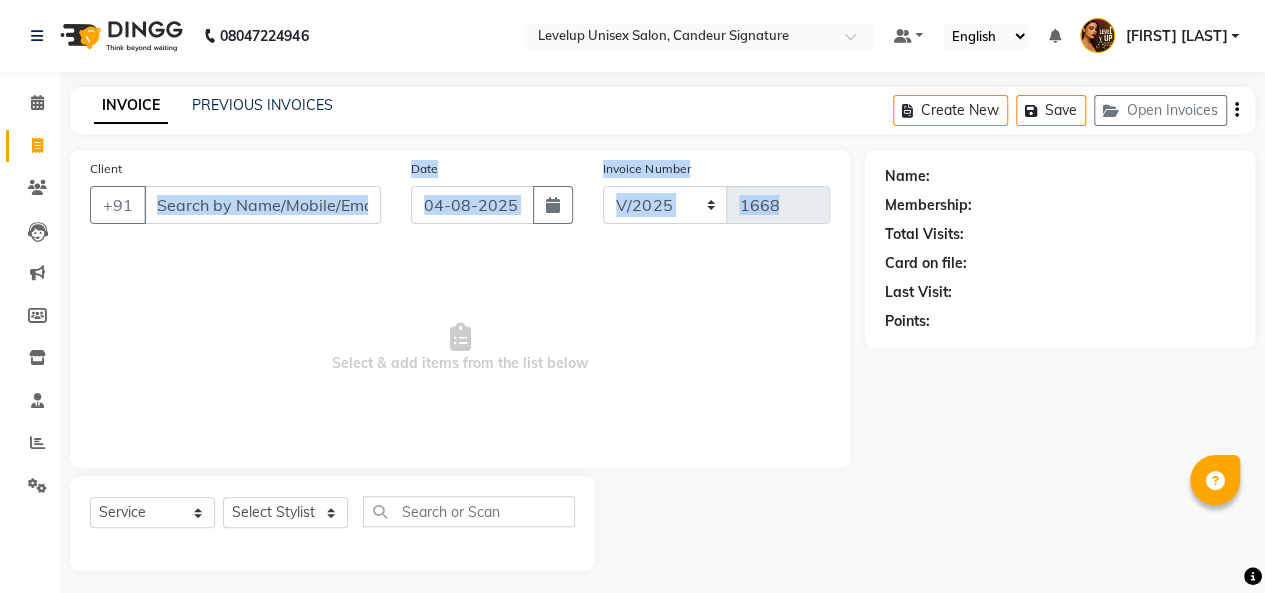 drag, startPoint x: 137, startPoint y: 241, endPoint x: 110, endPoint y: 332, distance: 94.92102 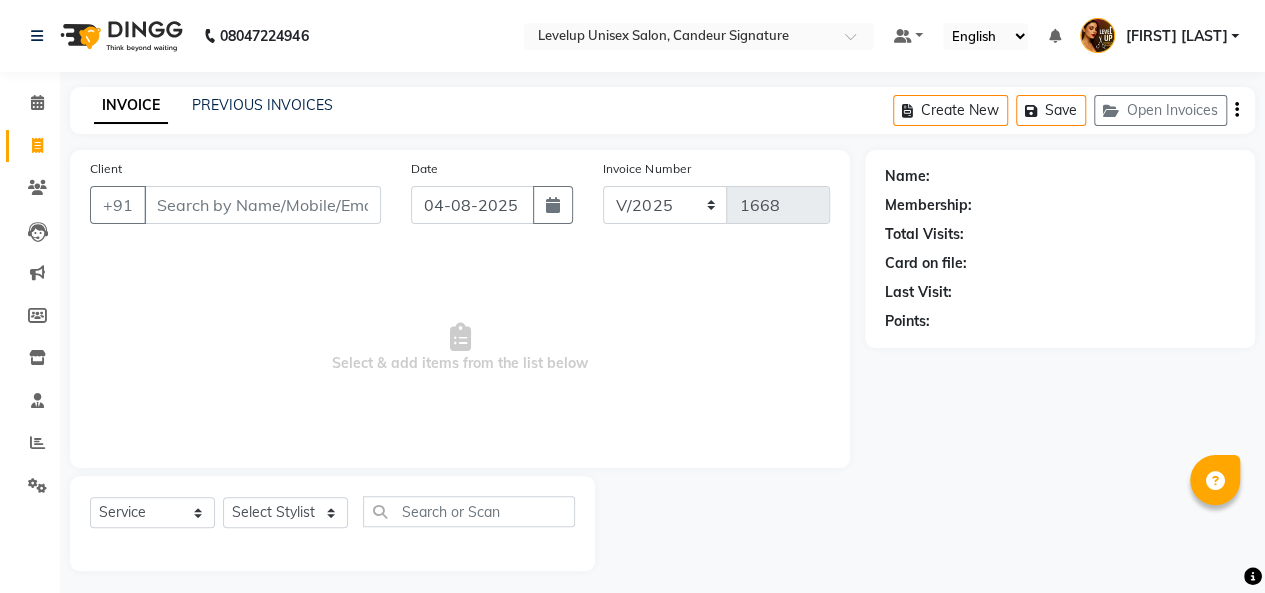 click on "Select & add items from the list below" at bounding box center (460, 348) 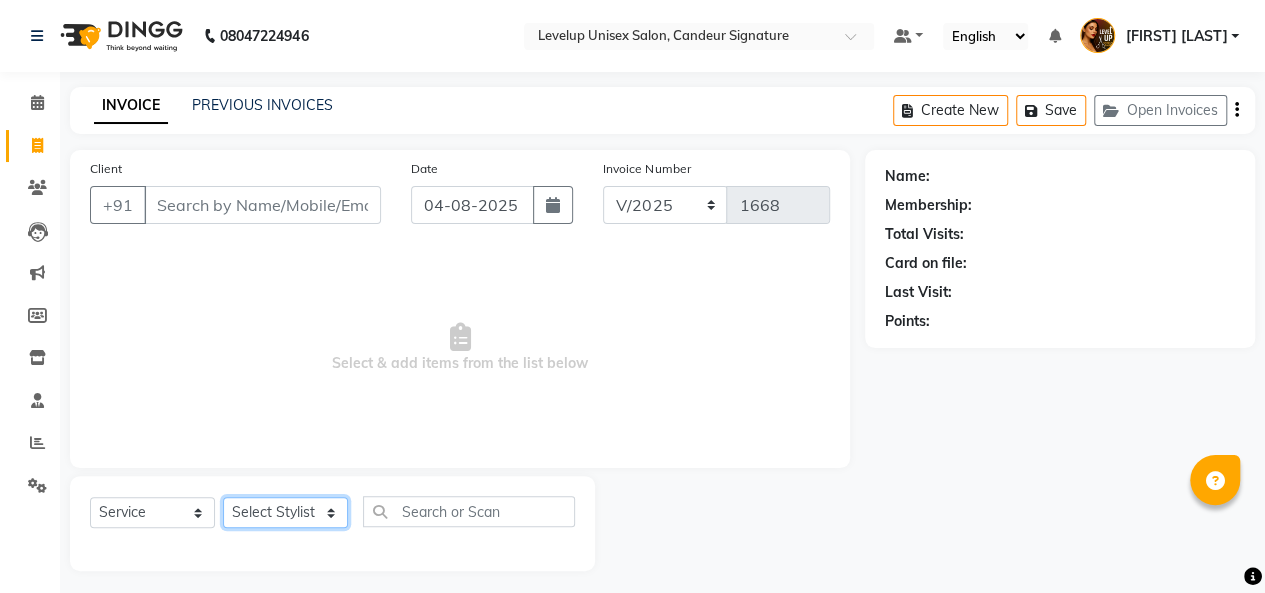 click on "Select Stylist Aadil  Anshu Arman  Furkan Ahmad  Muskan Nishu   Ritesh  Roshni  sameer malik Sanjana    Shadab Sneha Vikash" 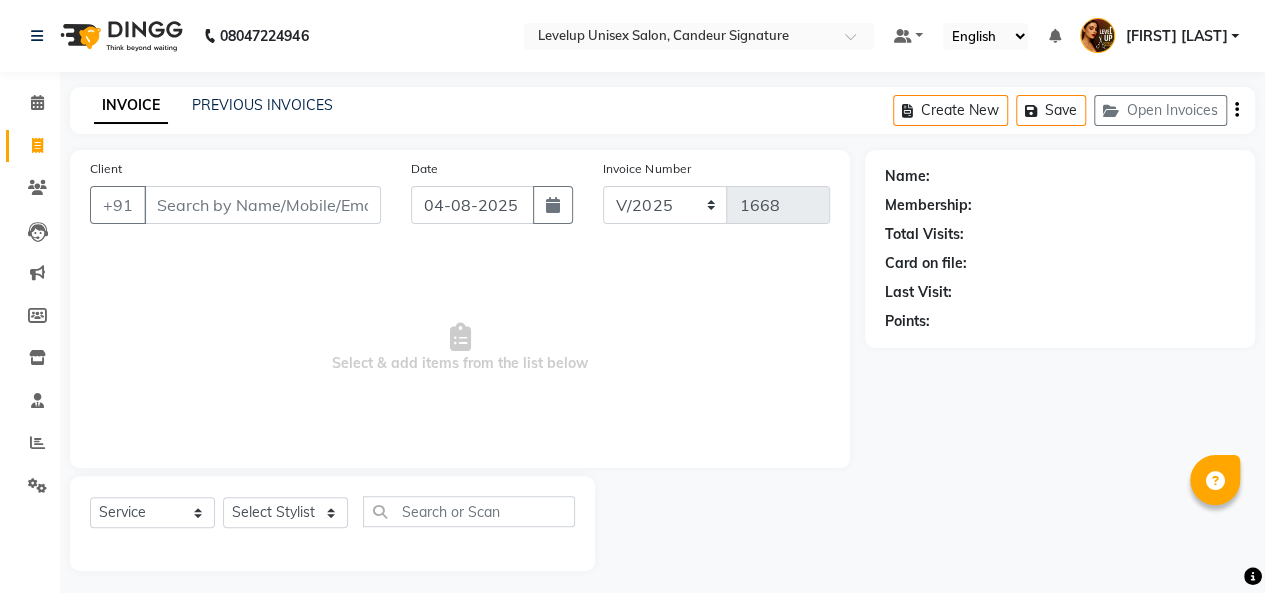 click on "Select  Service  Product  Membership  Package Voucher Prepaid Gift Card  Select Stylist Aadil  Anshu Arman  [FIRST] [LAST]  Muskan Nishu   Ritesh  Roshni  sameer malik Sanjana    Shadab Sneha Vikash" 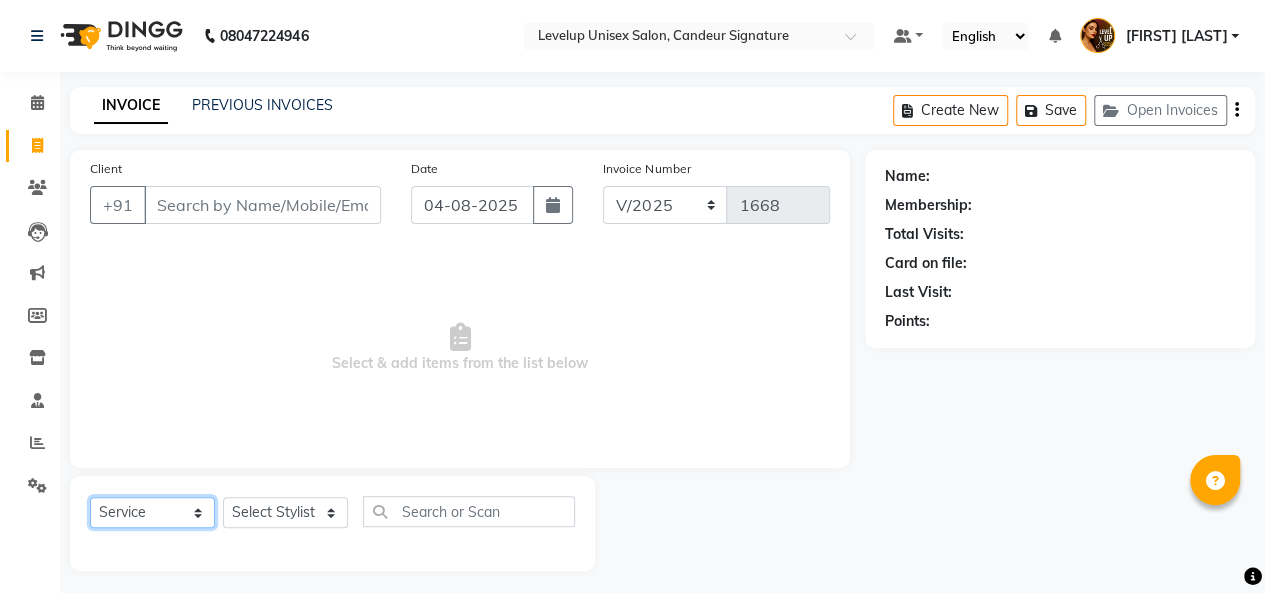 click on "Select  Service  Product  Membership  Package Voucher Prepaid Gift Card" 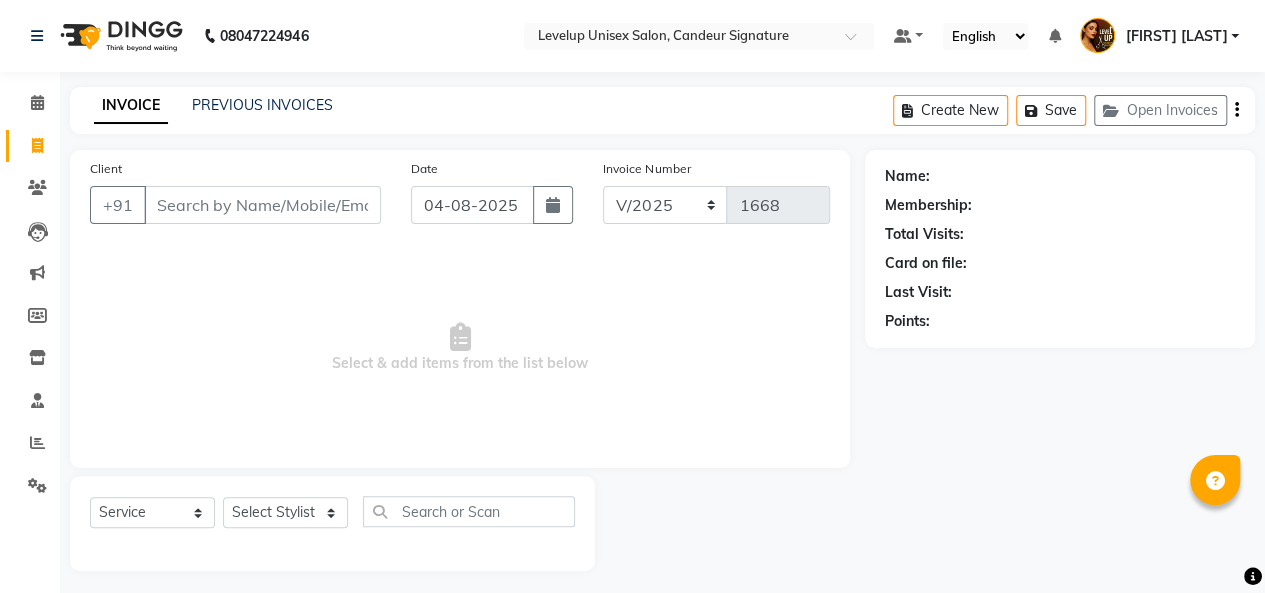 click on "Select  Service  Product  Membership  Package Voucher Prepaid Gift Card  Select Stylist Aadil  Anshu Arman  [FIRST] [LAST]  Muskan Nishu   Ritesh  Roshni  sameer malik Sanjana    Shadab Sneha Vikash" 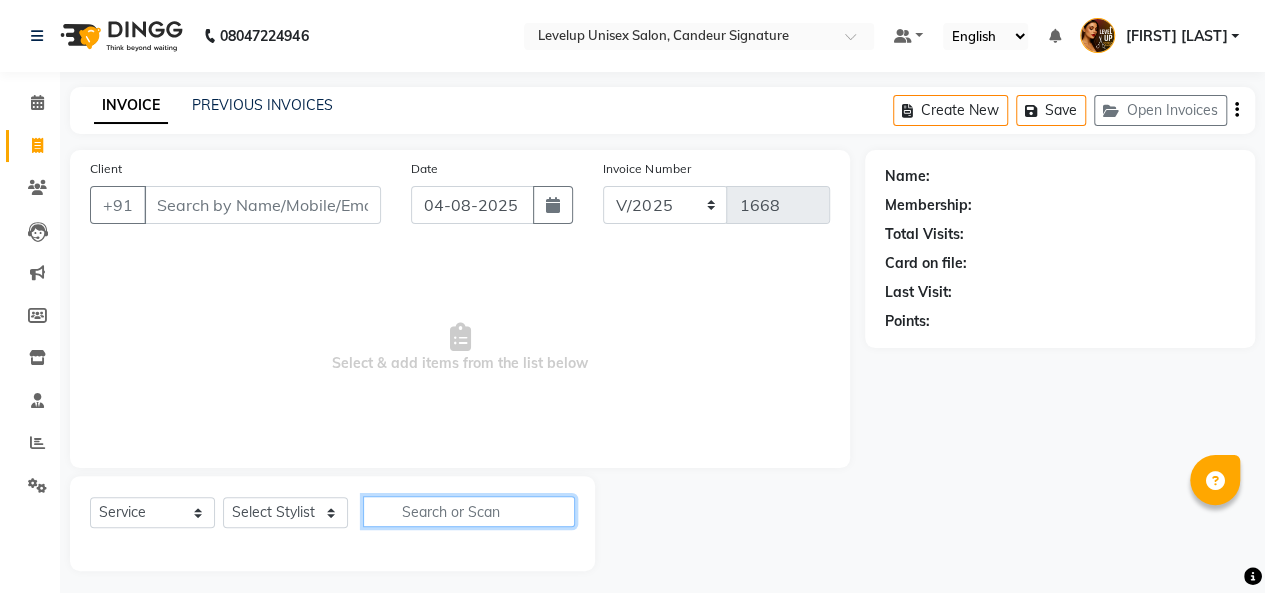 click 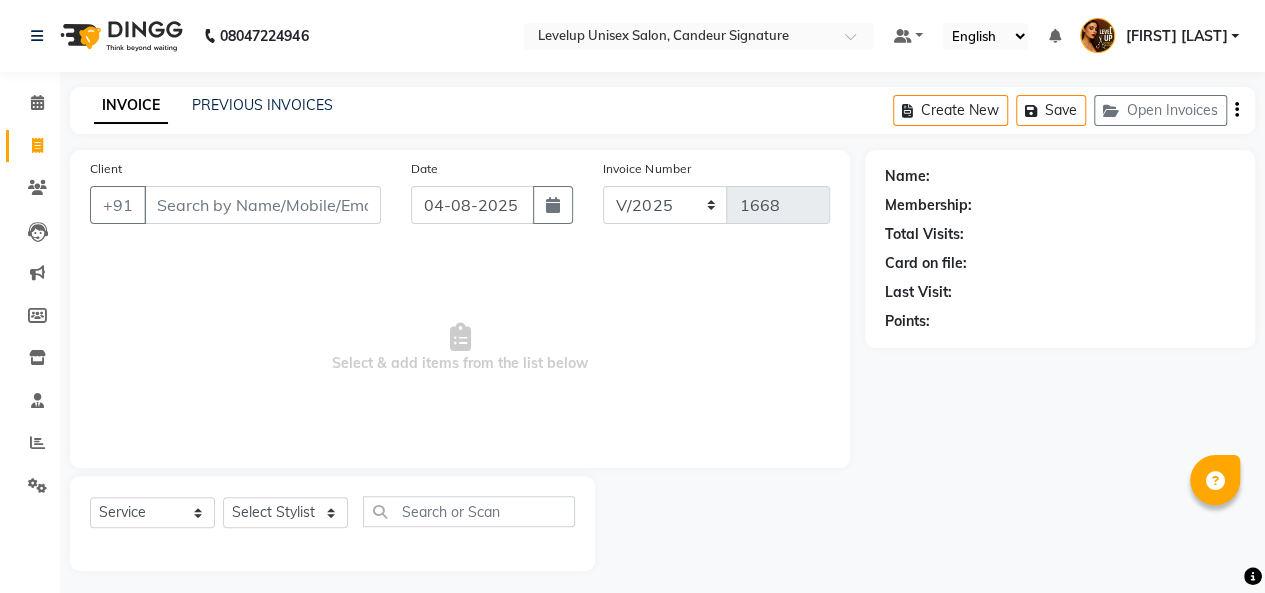 click on "Select & add items from the list below" at bounding box center (460, 348) 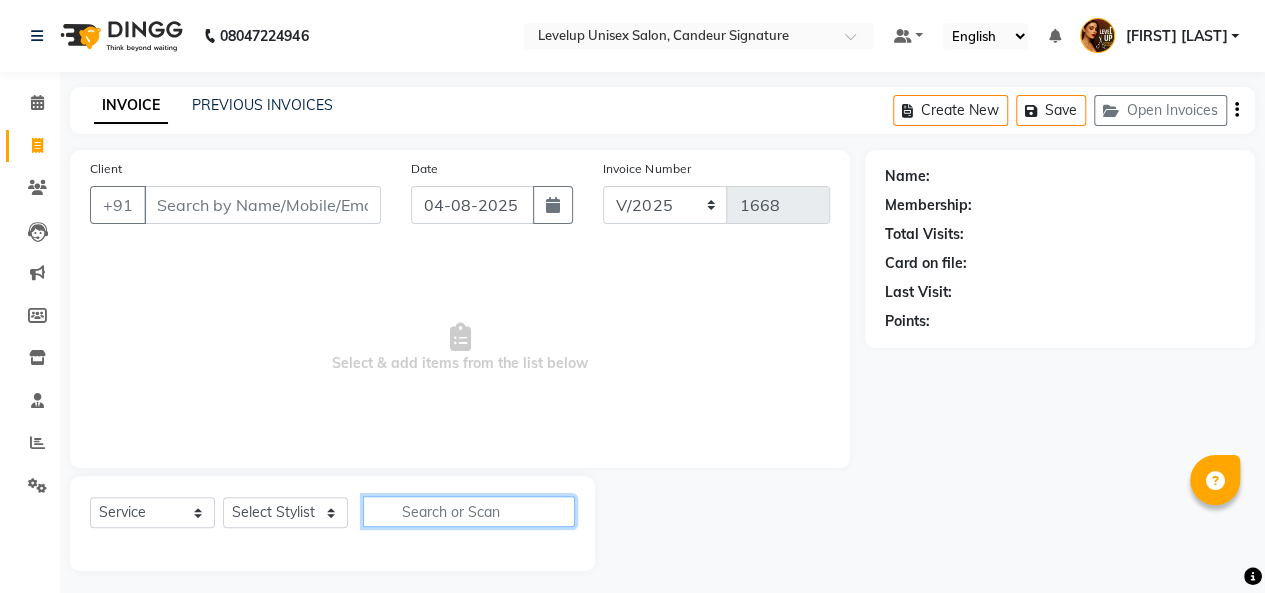 click 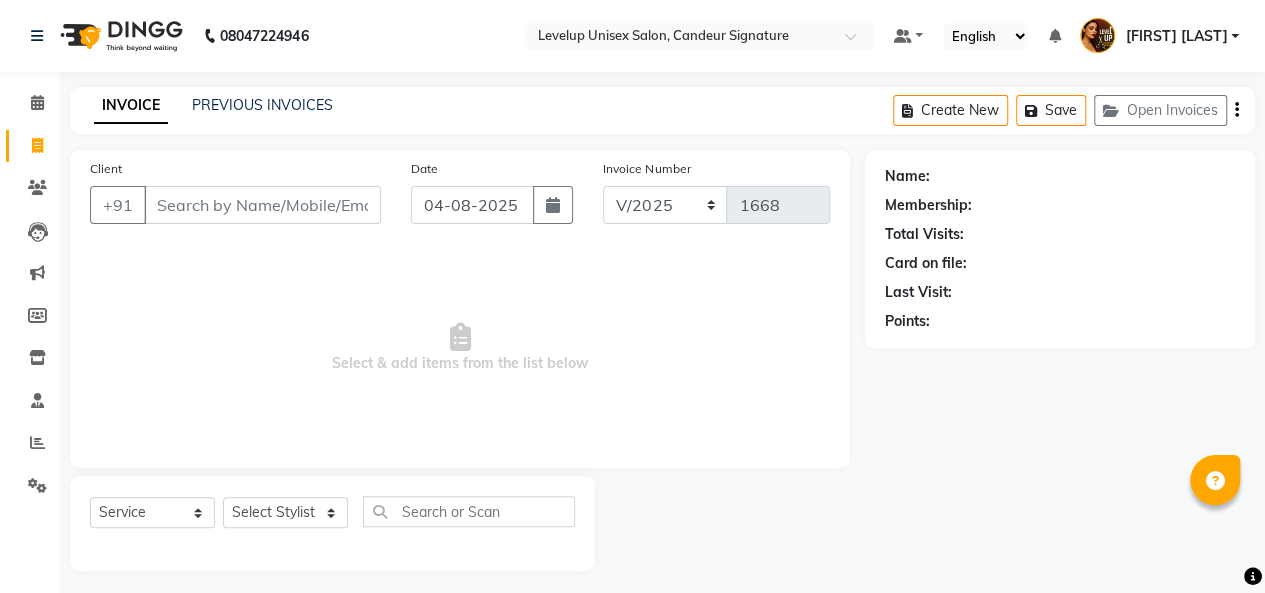 click on "Client +91 Date 04-08-2025 Invoice Number L/2025-26 V/2025 V/2025-26 1668  Select & add items from the list below" 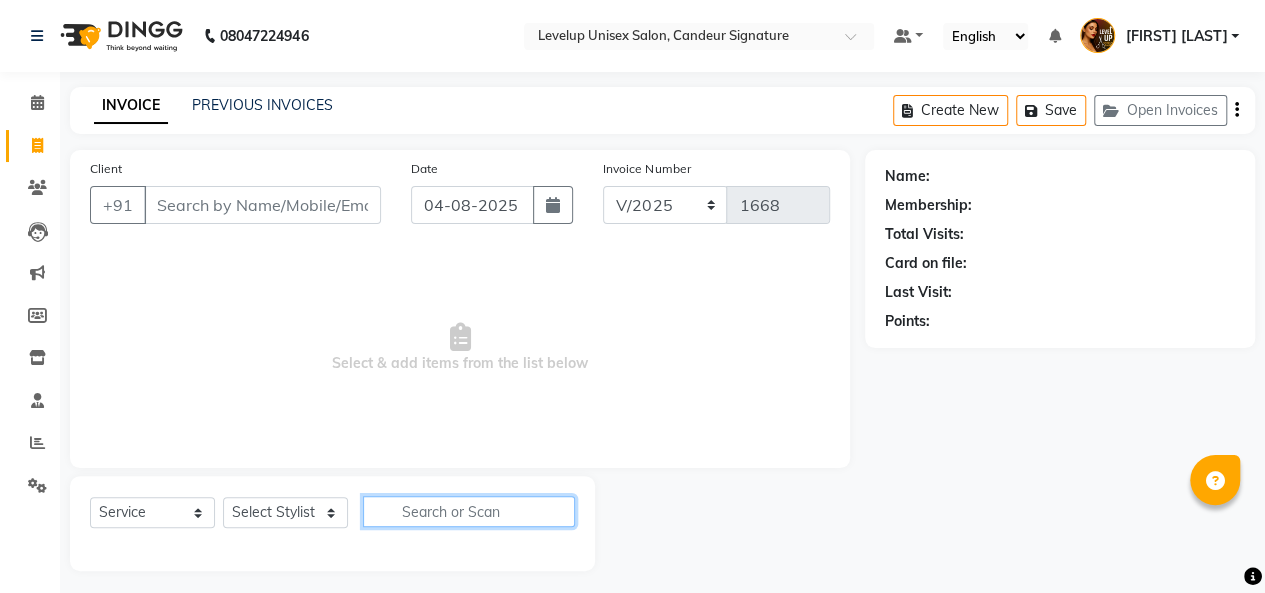click 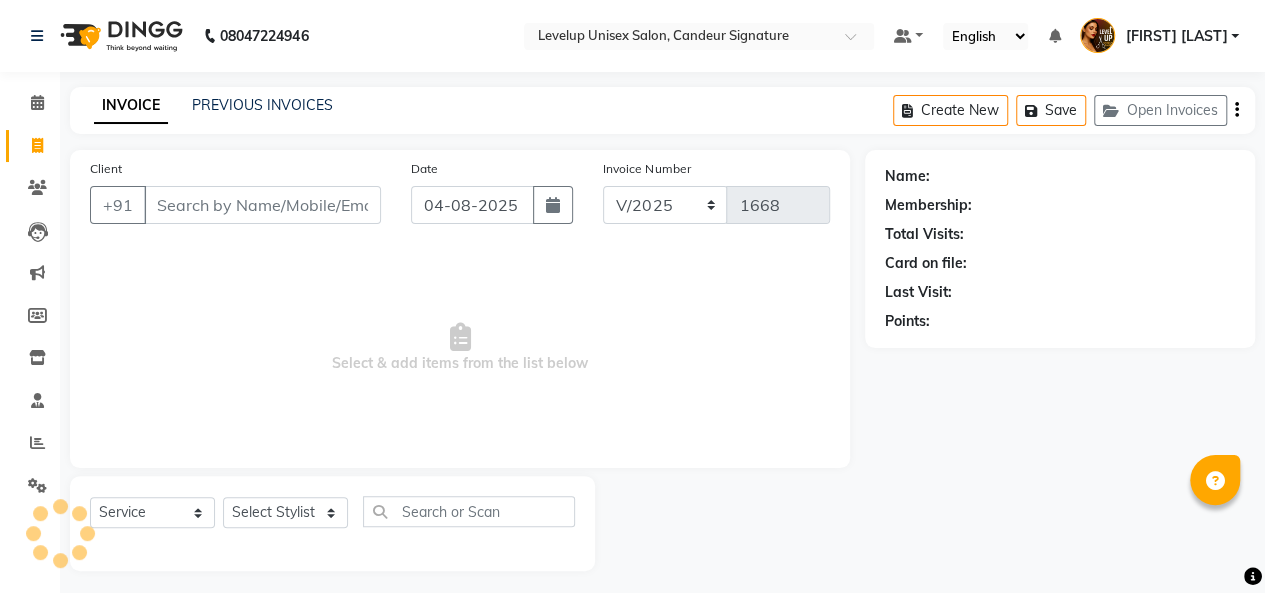 click on "Client +91 Date 04-08-2025 Invoice Number L/2025-26 V/2025 V/2025-26 1668  Select & add items from the list below" 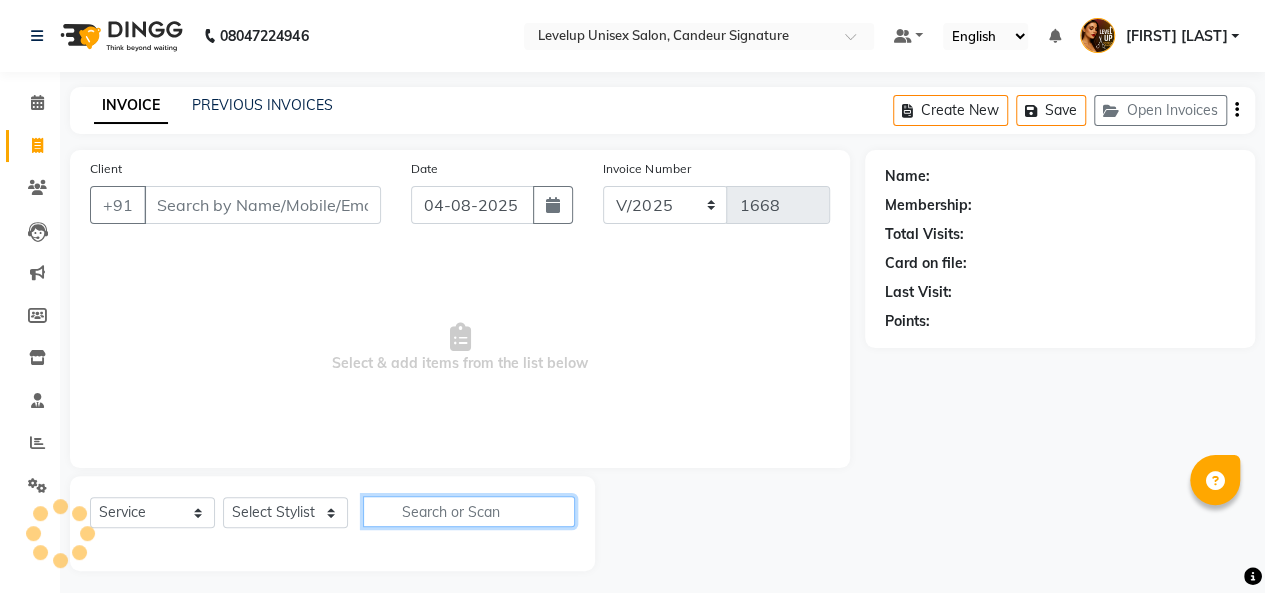 click 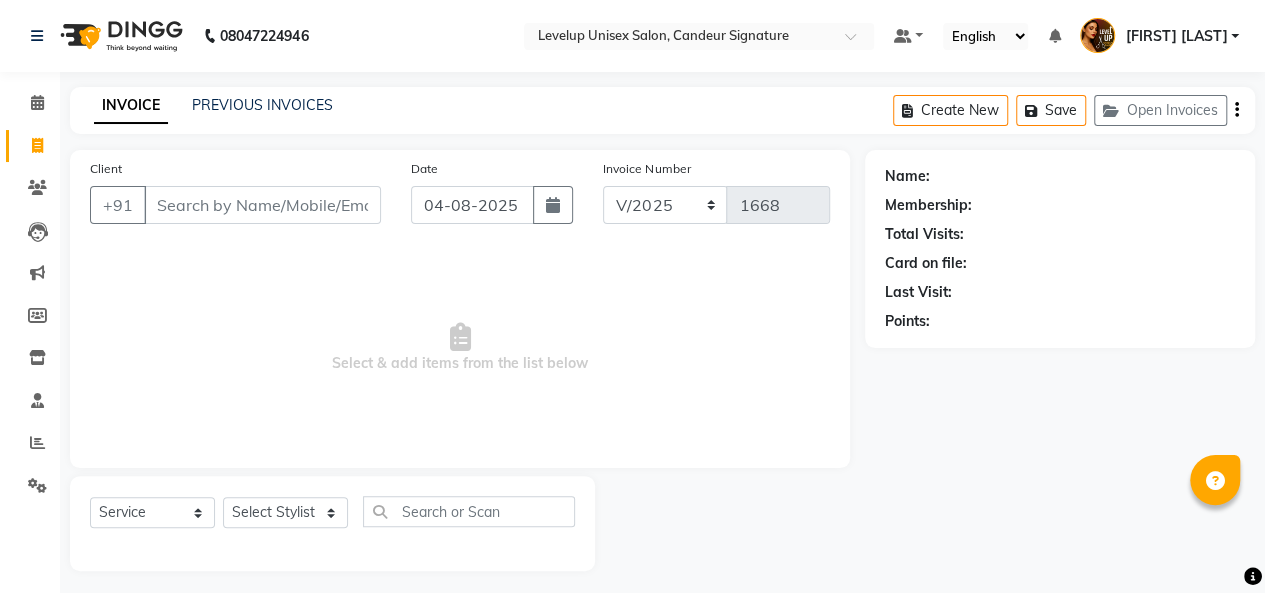 click on "Select & add items from the list below" at bounding box center [460, 348] 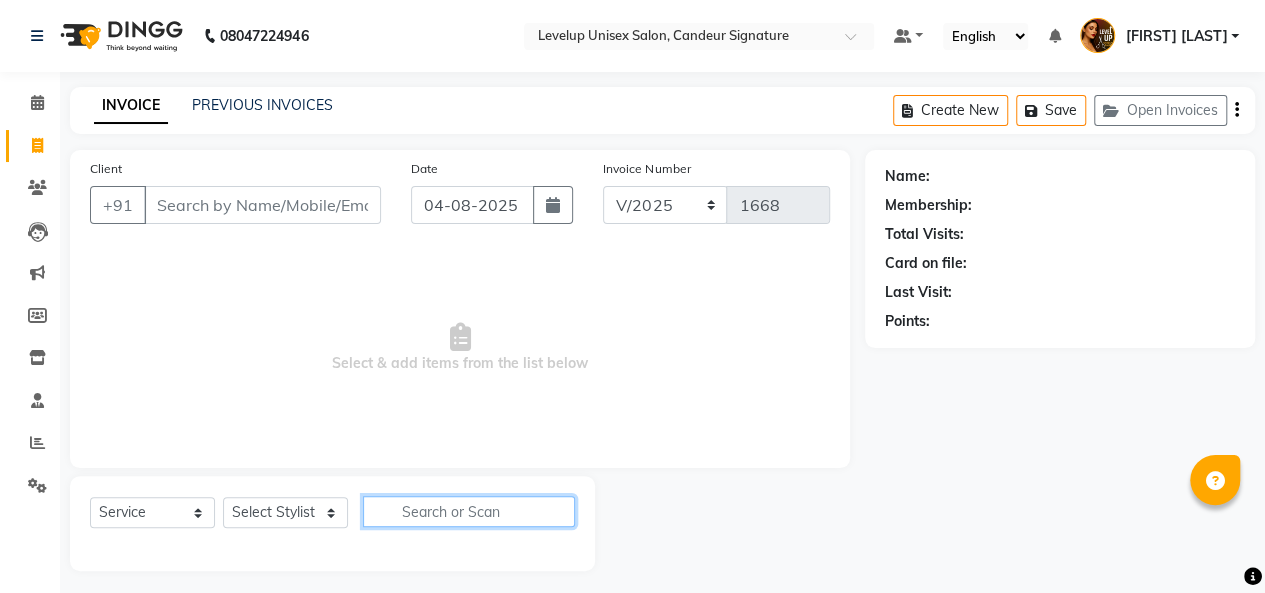 click 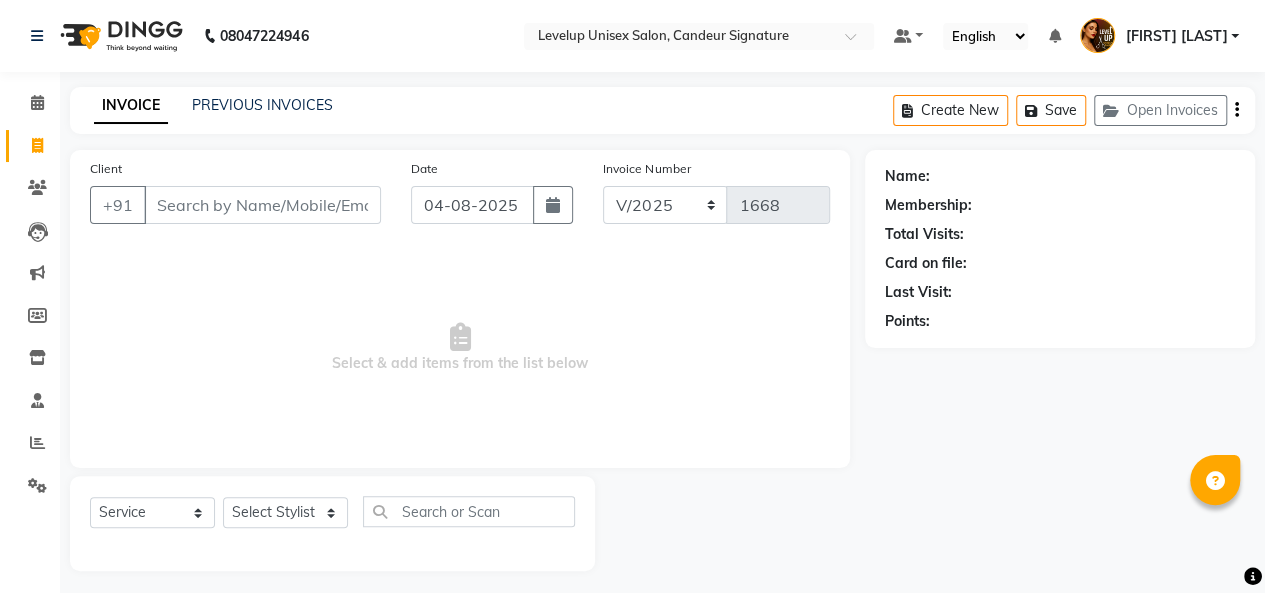 click on "Select & add items from the list below" at bounding box center (460, 348) 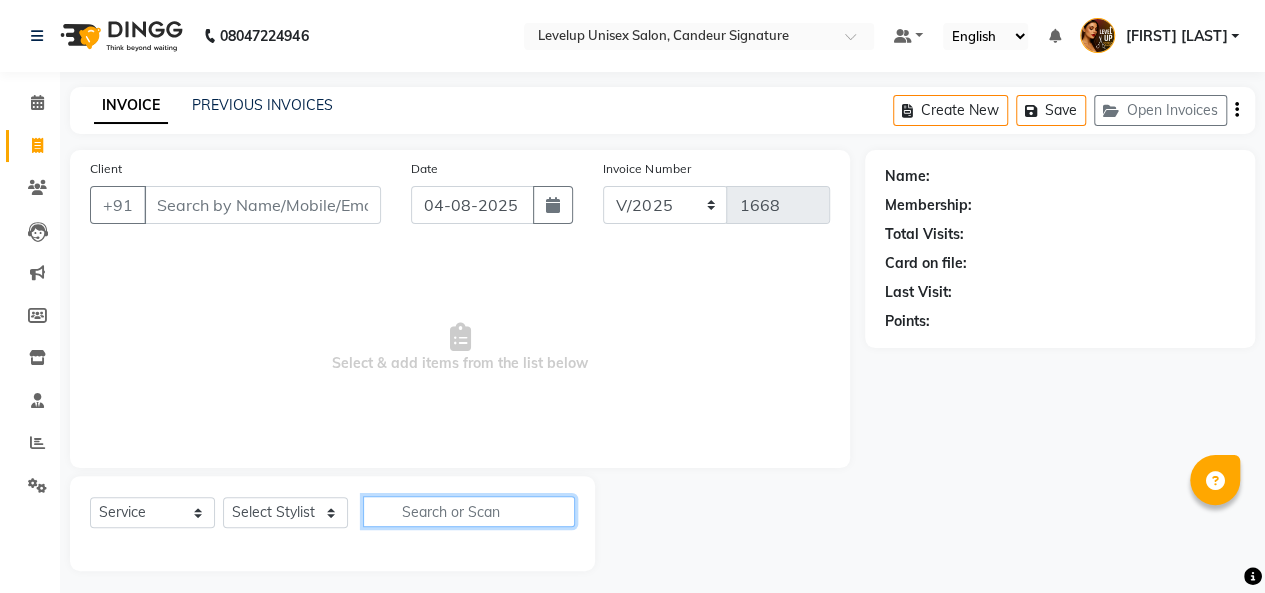 click 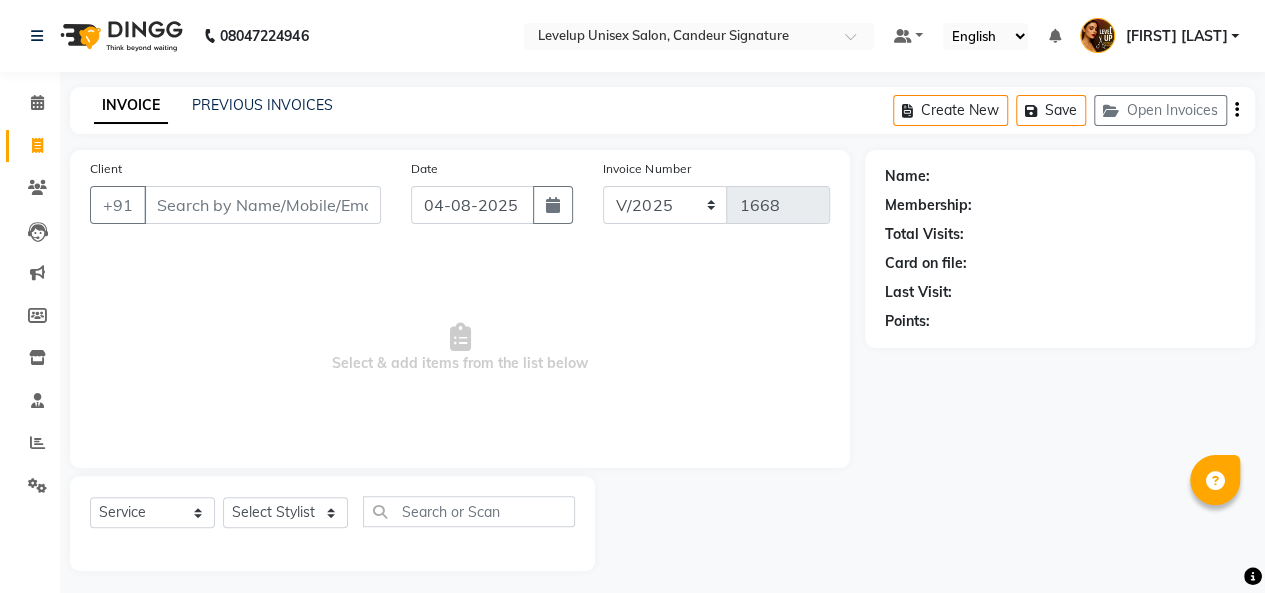 click on "Client +91 Date 04-08-2025 Invoice Number L/2025-26 V/2025 V/2025-26 1668  Select & add items from the list below" 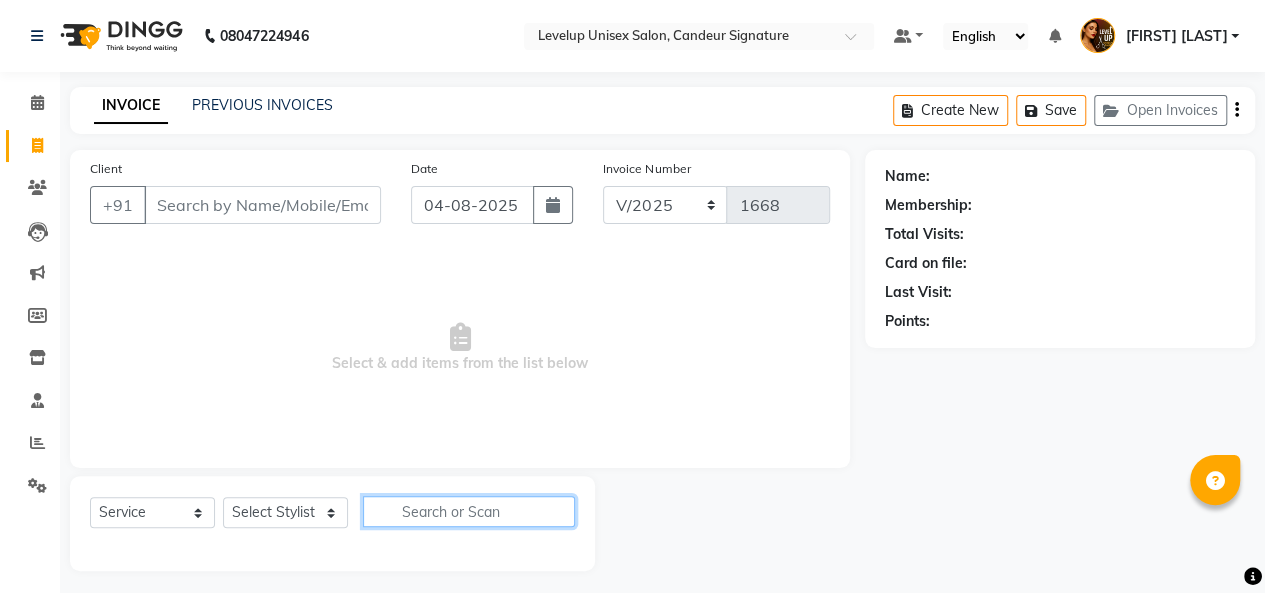click 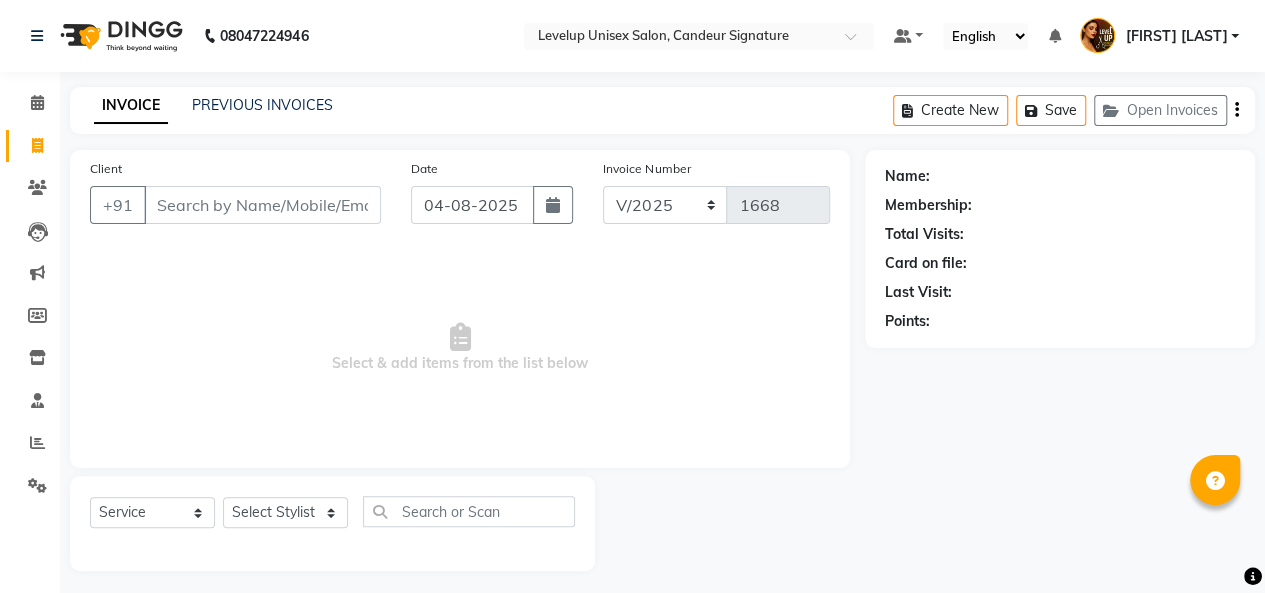 click on "Client +91 Date 04-08-2025 Invoice Number L/2025-26 V/2025 V/2025-26 1668  Select & add items from the list below  Select  Service  Product  Membership  Package Voucher Prepaid Gift Card  Select Stylist Aadil  Anshu Arman  [FIRST] [LAST]  Muskan Nishu   Ritesh  Roshni  sameer malik Sanjana    Shadab Sneha Vikash" 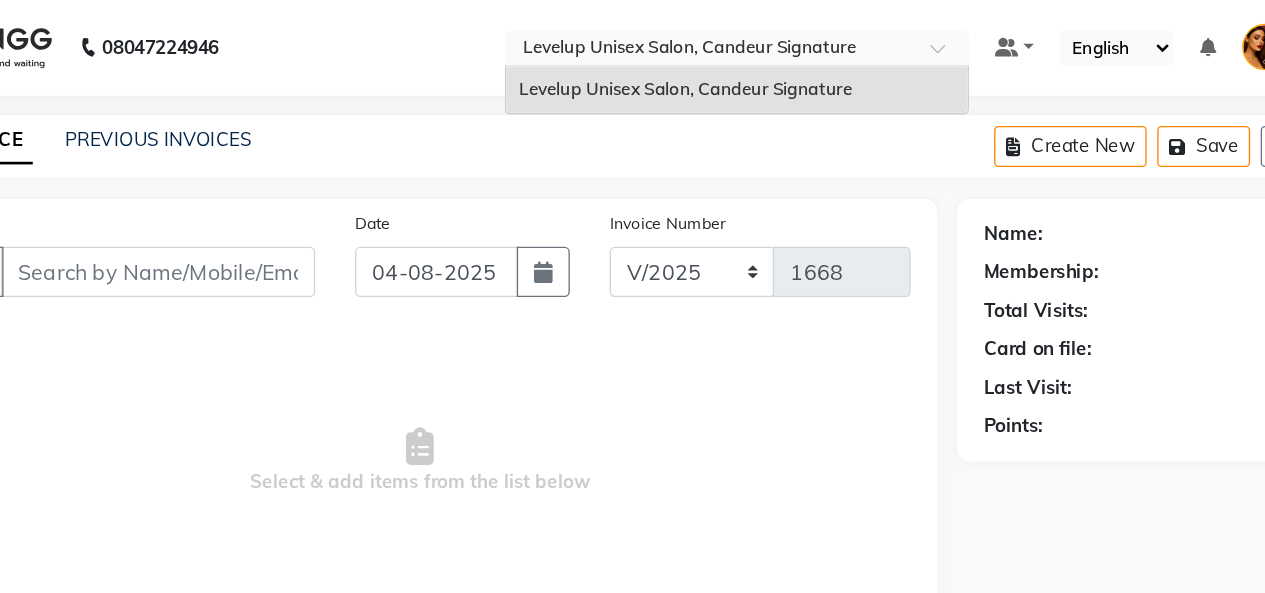 click at bounding box center [857, 42] 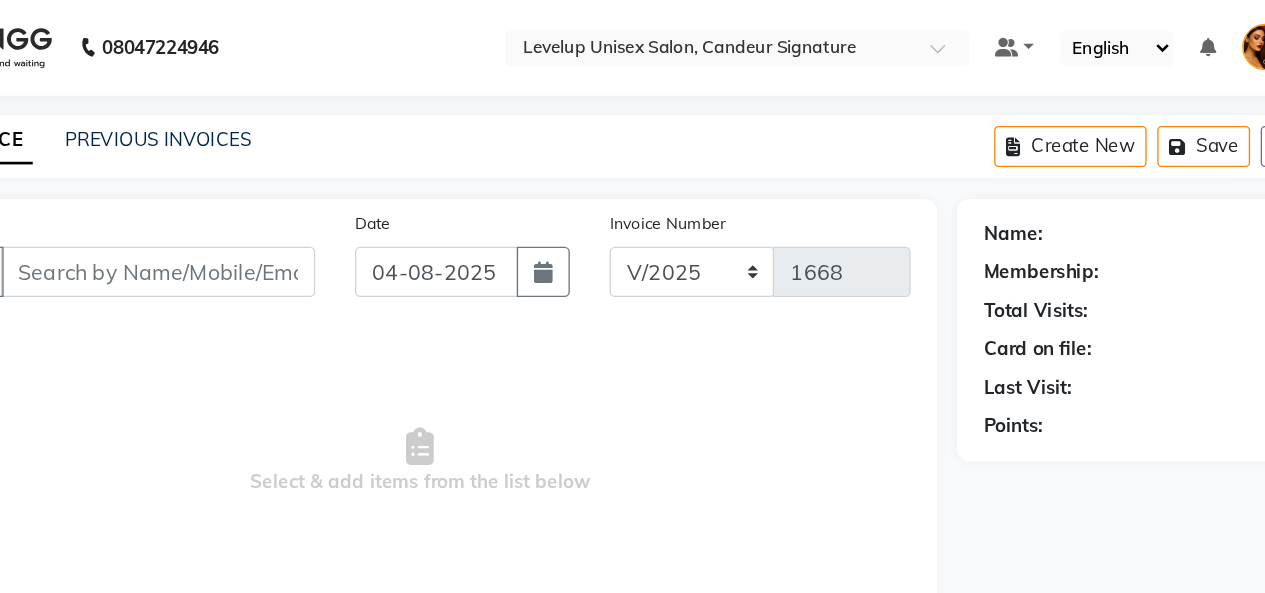 click on "INVOICE PREVIOUS INVOICES Create New   Save   Open Invoices" 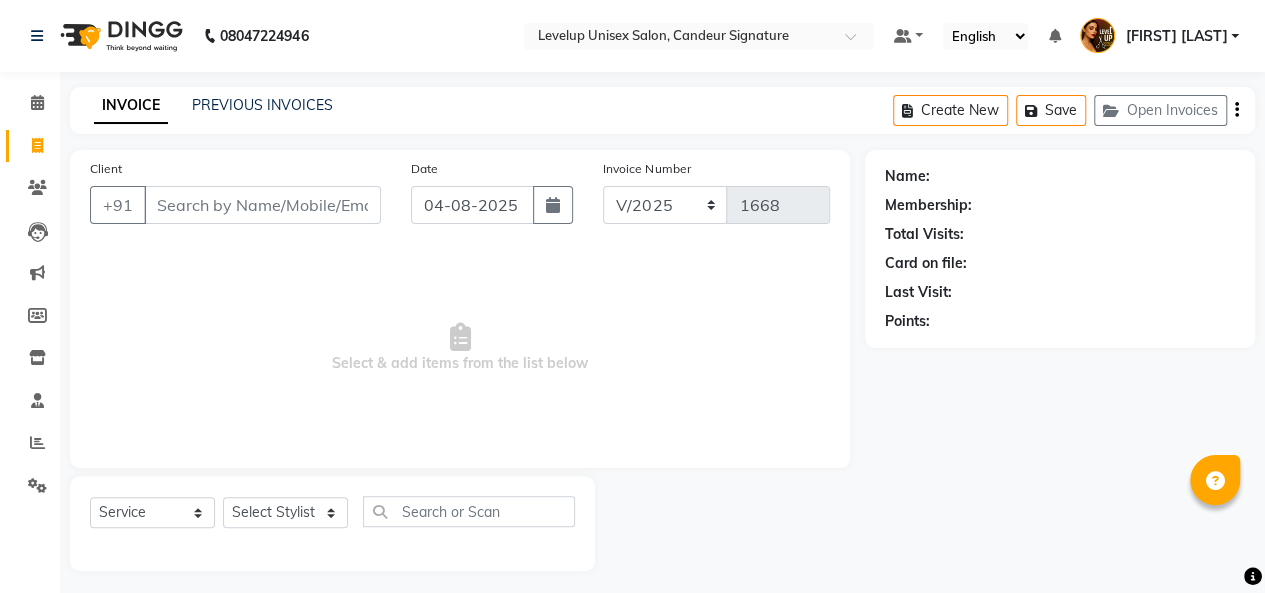 click on "English ENGLISH Español العربية मराठी हिंदी ગુજરાતી தமிழ் 中文" at bounding box center [985, 36] 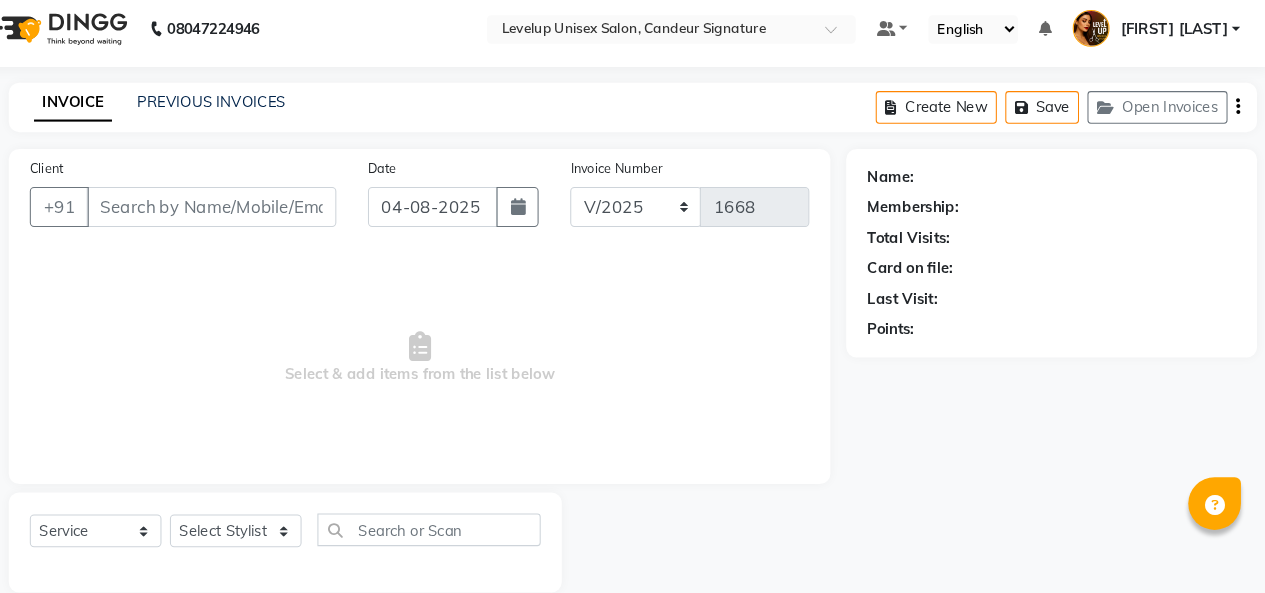 scroll, scrollTop: 7, scrollLeft: 0, axis: vertical 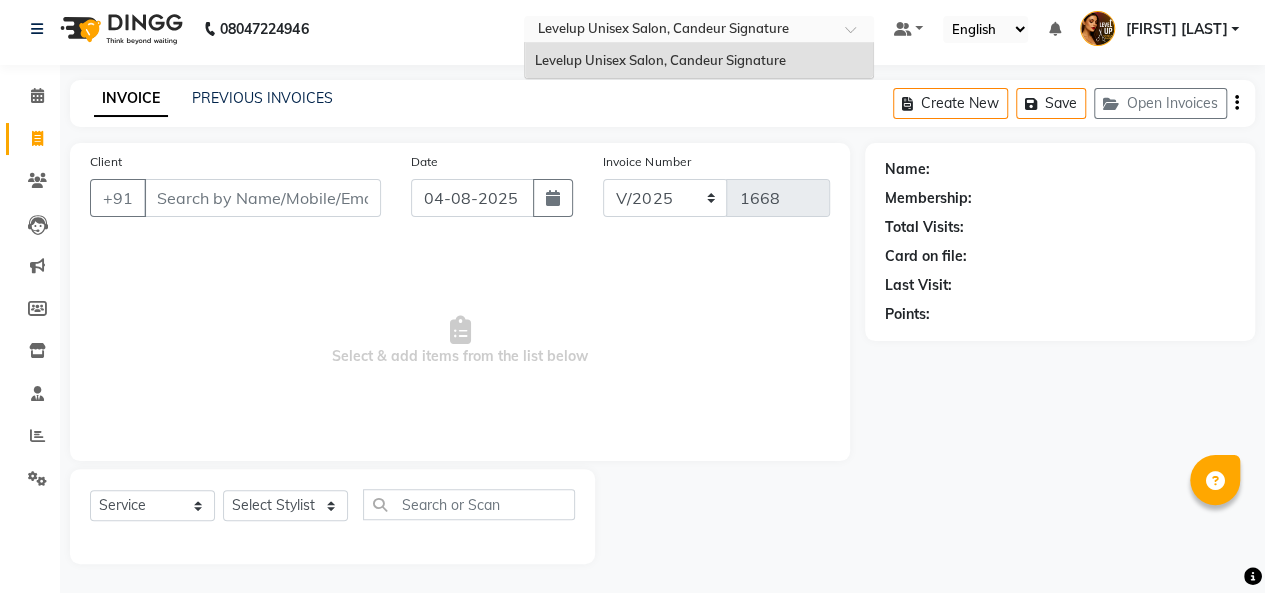 click at bounding box center (679, 31) 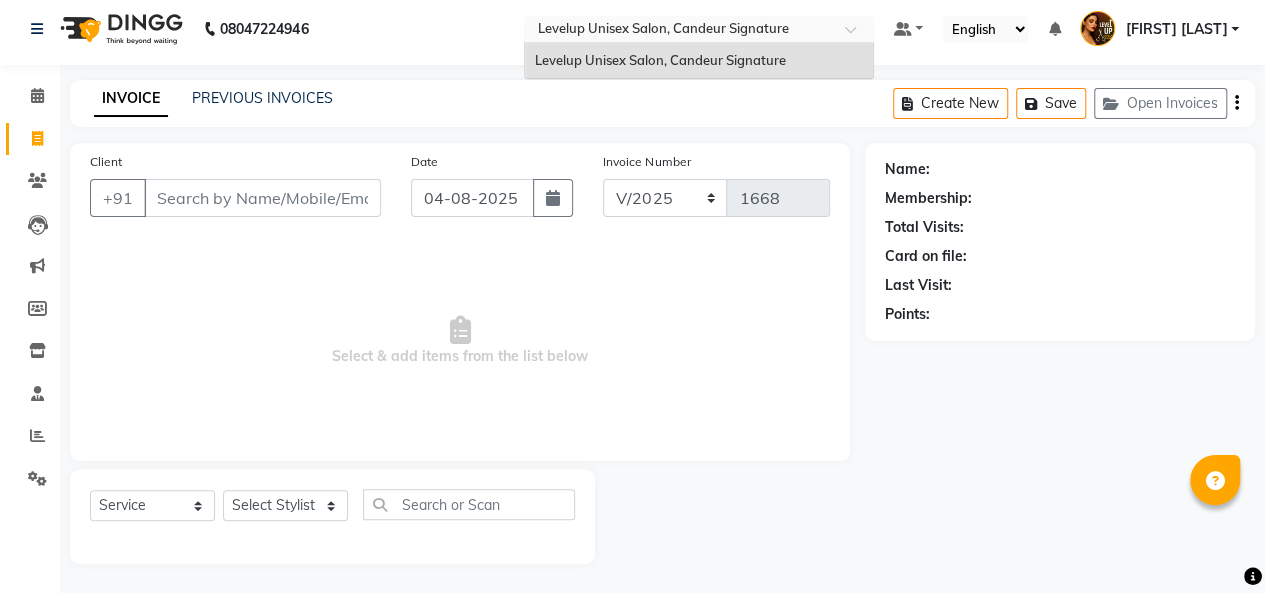 scroll, scrollTop: 0, scrollLeft: 0, axis: both 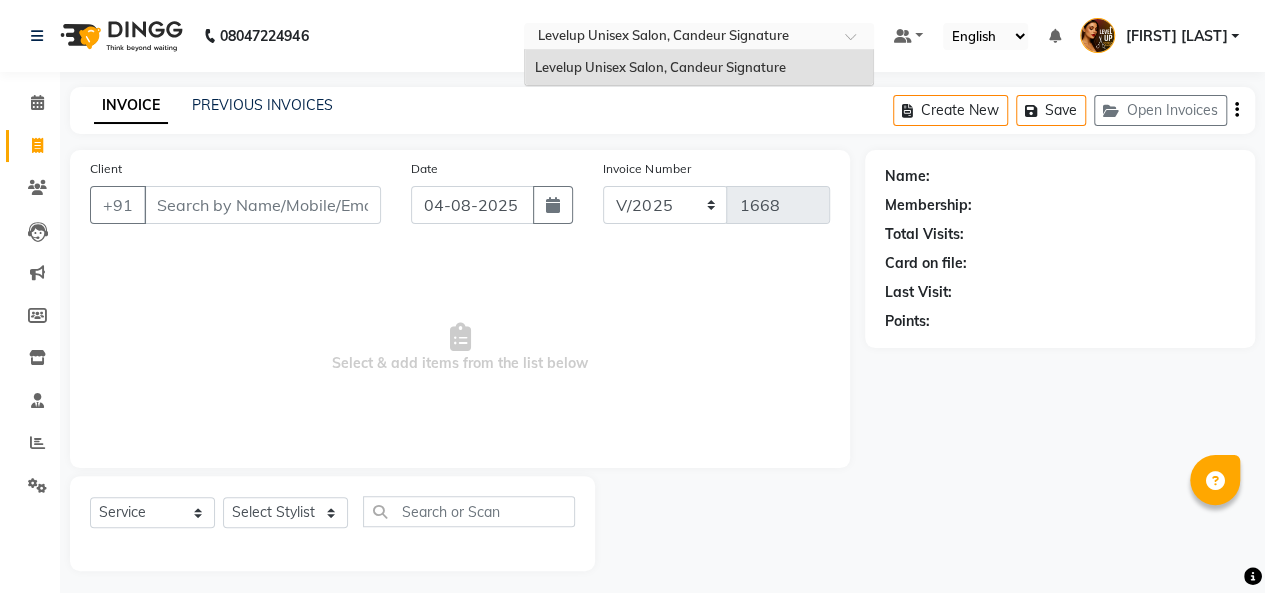 click on "Levelup Unisex Salon, Candeur Signature" at bounding box center [699, 68] 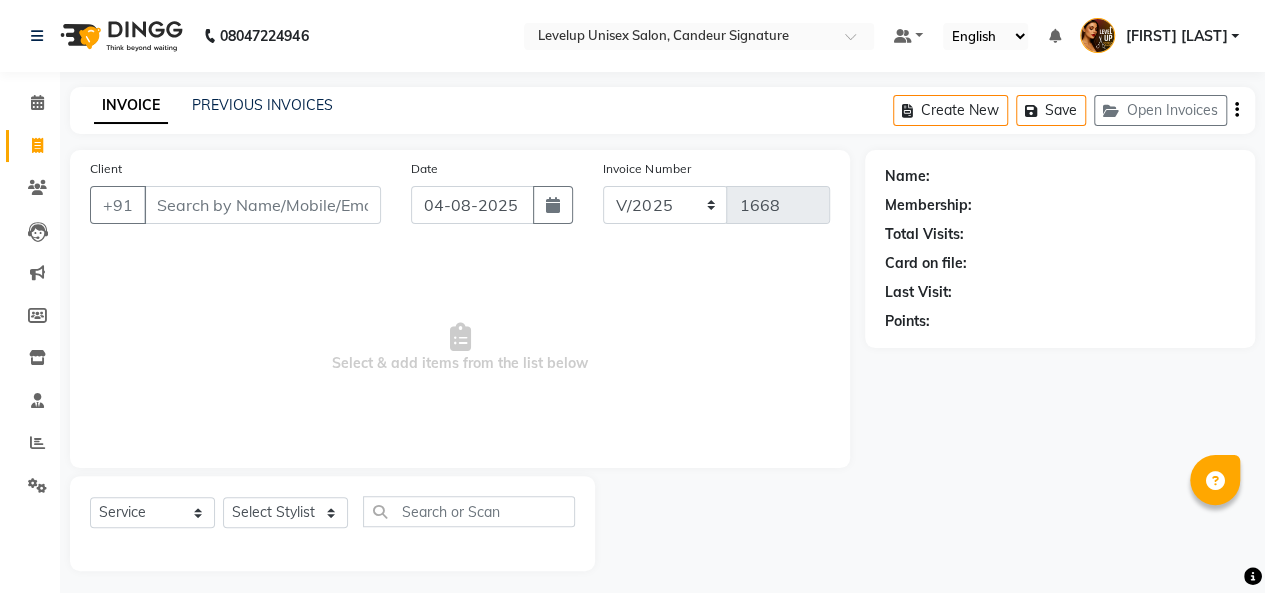 click on "08047224946 Select Location × Levelup Unisex Salon, Candeur Signature Default Panel My Panel English ENGLISH Español العربية मराठी हिंदी ગુજરાતી தமிழ் 中文 Notifications nothing to show [FIRST] [LAST]  Manage Profile Change Password Sign out  Version:3.16.0  ☀ LevelUp Unisex Salon, candeur Signature  Calendar  Invoice  Clients  Leads   Marketing  Members  Inventory  Staff  Reports  Settings Completed InProgress Upcoming Dropped Tentative Check-In Confirm Bookings Generate Report Segments Page Builder INVOICE PREVIOUS INVOICES Create New   Save   Open Invoices  Client +91 Date 04-08-2025 Invoice Number L/2025-26 V/2025 V/2025-26 1668  Select & add items from the list below  Select  Service  Product  Membership  Package Voucher Prepaid Gift Card  Select Stylist Aadil  Anshu Arman  [FIRST] [LAST]  Muskan Nishu   Ritesh  Roshni  sameer malik Sanjana    Shadab Sneha Vikash Name: Membership: Total Visits: Card on file: Last Visit:  Points:" at bounding box center [632, 300] 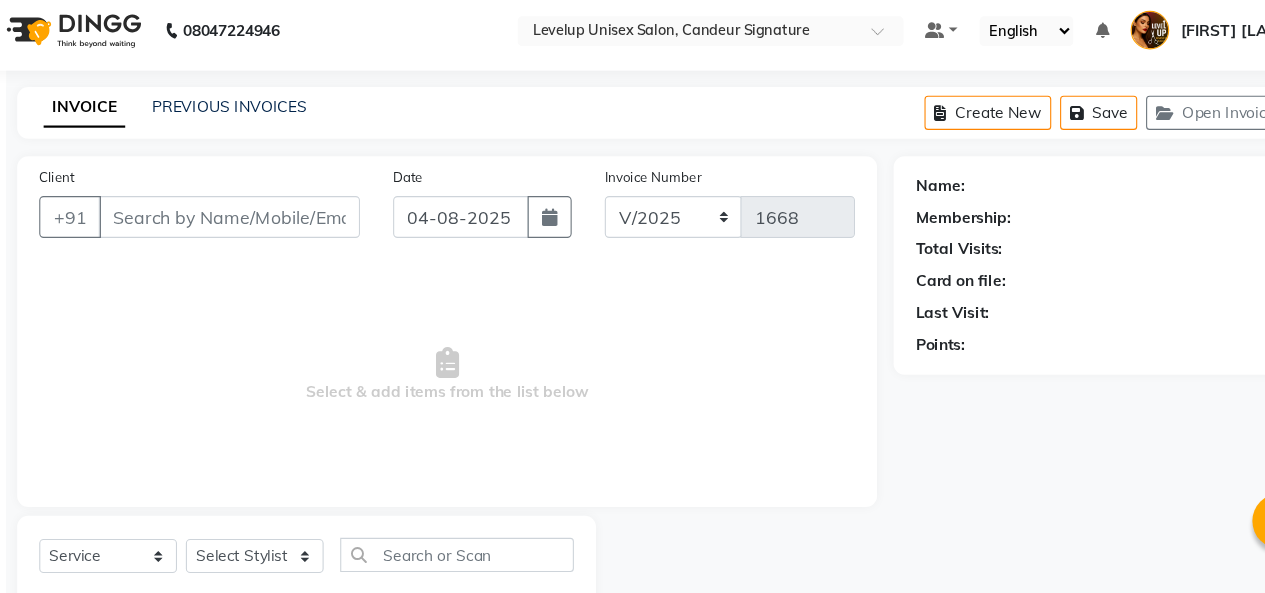 scroll, scrollTop: 2, scrollLeft: 0, axis: vertical 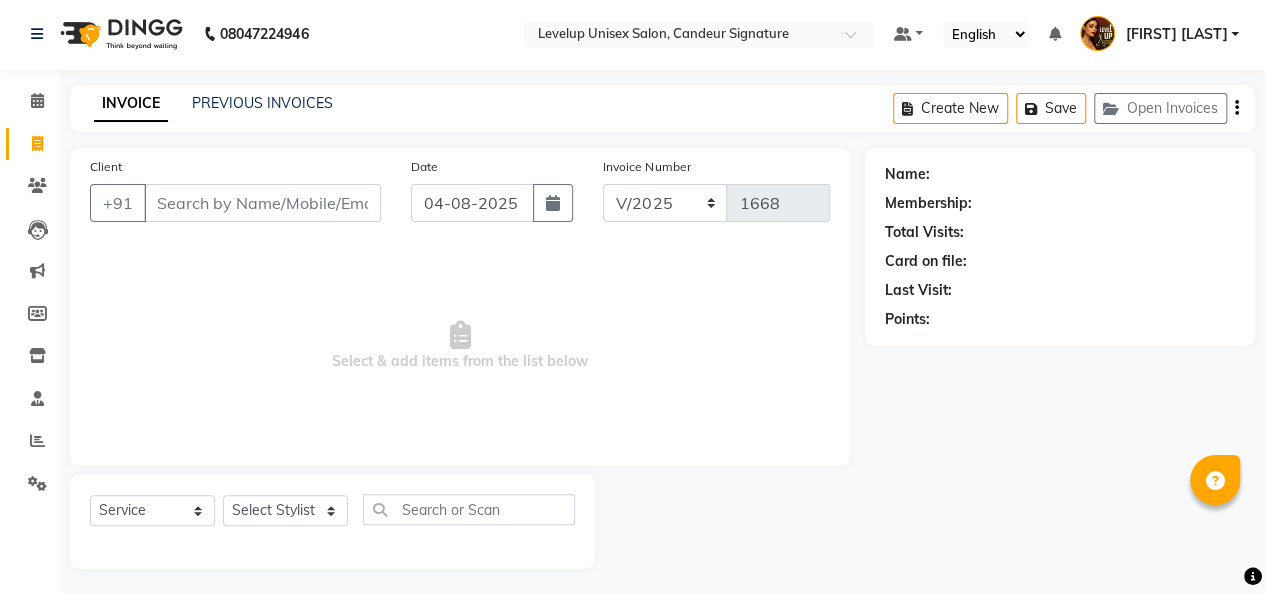 click on "Select & add items from the list below" at bounding box center [460, 346] 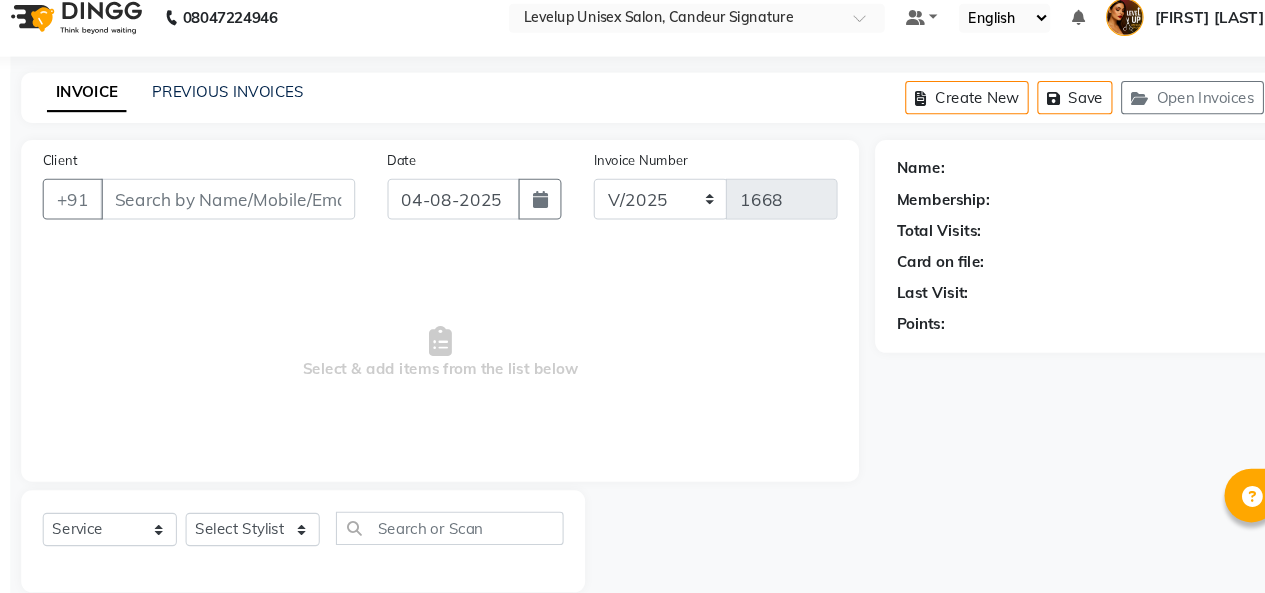 scroll, scrollTop: 1, scrollLeft: 0, axis: vertical 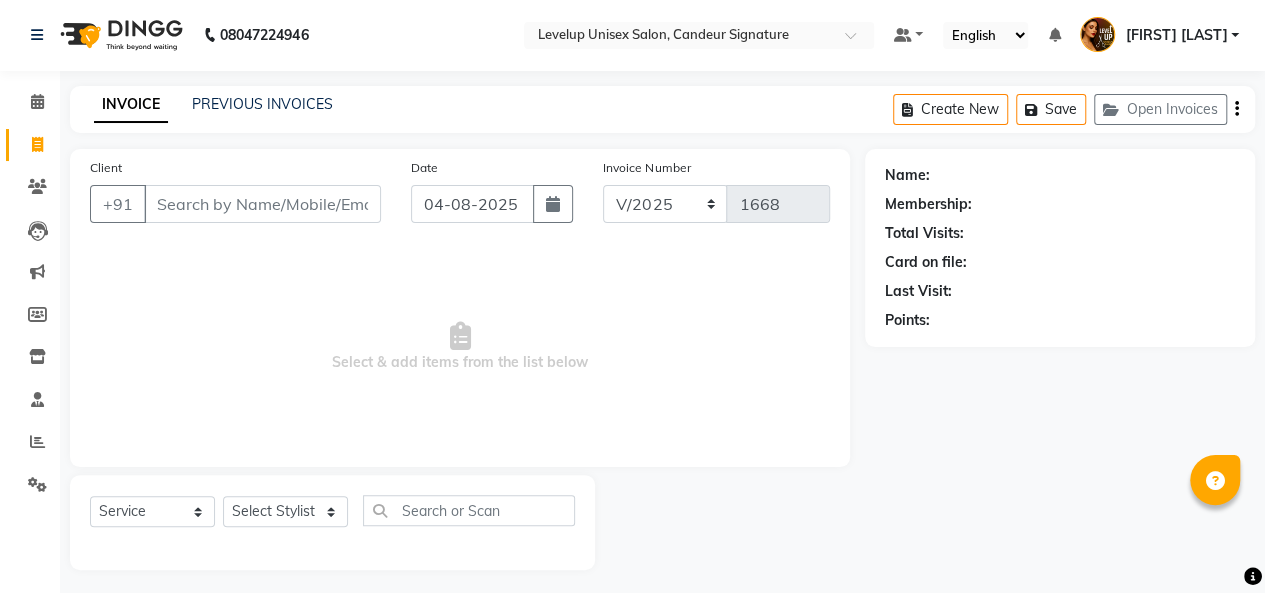click on "Select & add items from the list below" at bounding box center [460, 347] 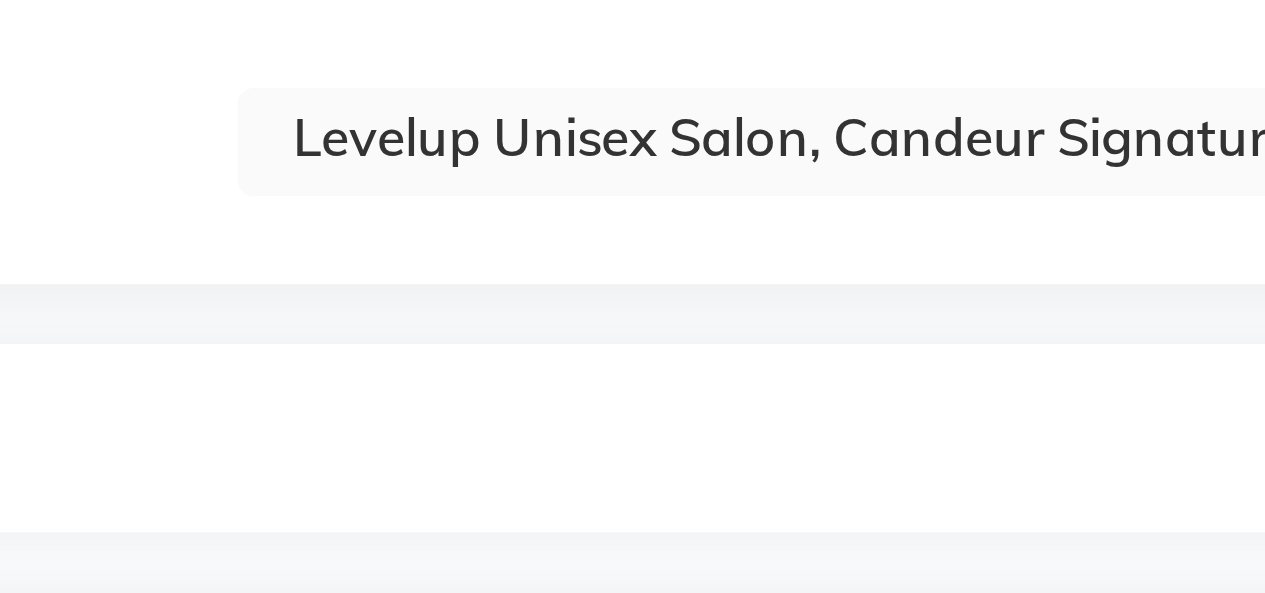 scroll, scrollTop: 0, scrollLeft: 0, axis: both 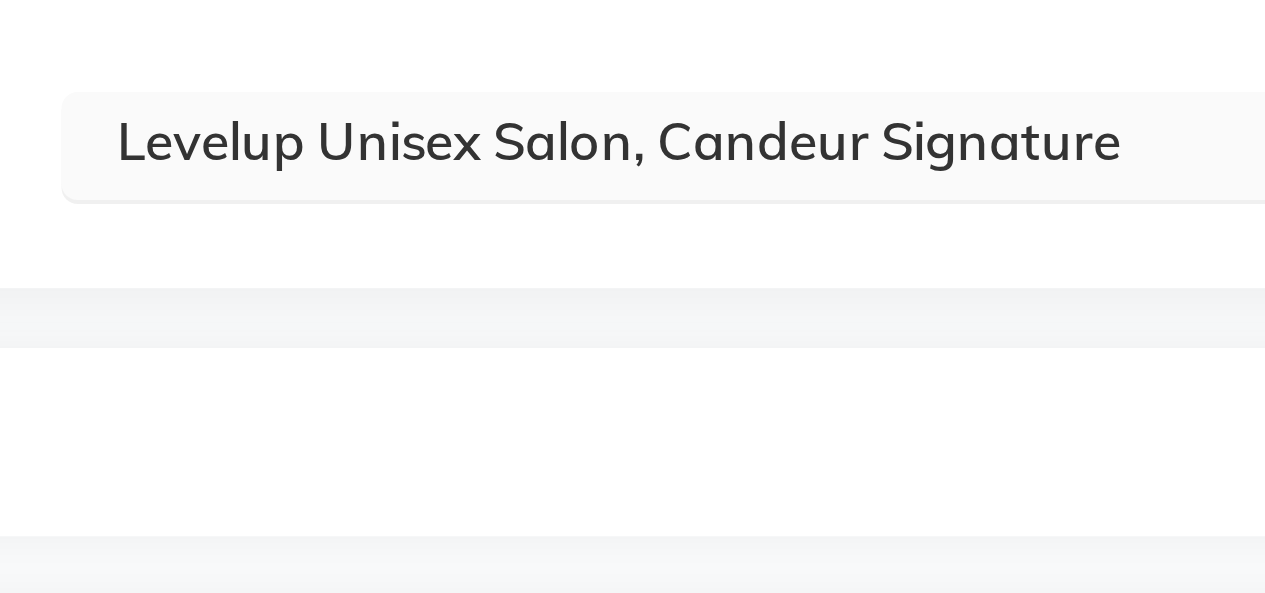 click on "08047224946 Select Location × Levelup Unisex Salon, Candeur Signature Default Panel My Panel English ENGLISH Español العربية मराठी हिंदी ગુજરાતી தமிழ் 中文 Notifications nothing to show [FIRST] [LAST]  Manage Profile Change Password Sign out  Version:3.16.0" 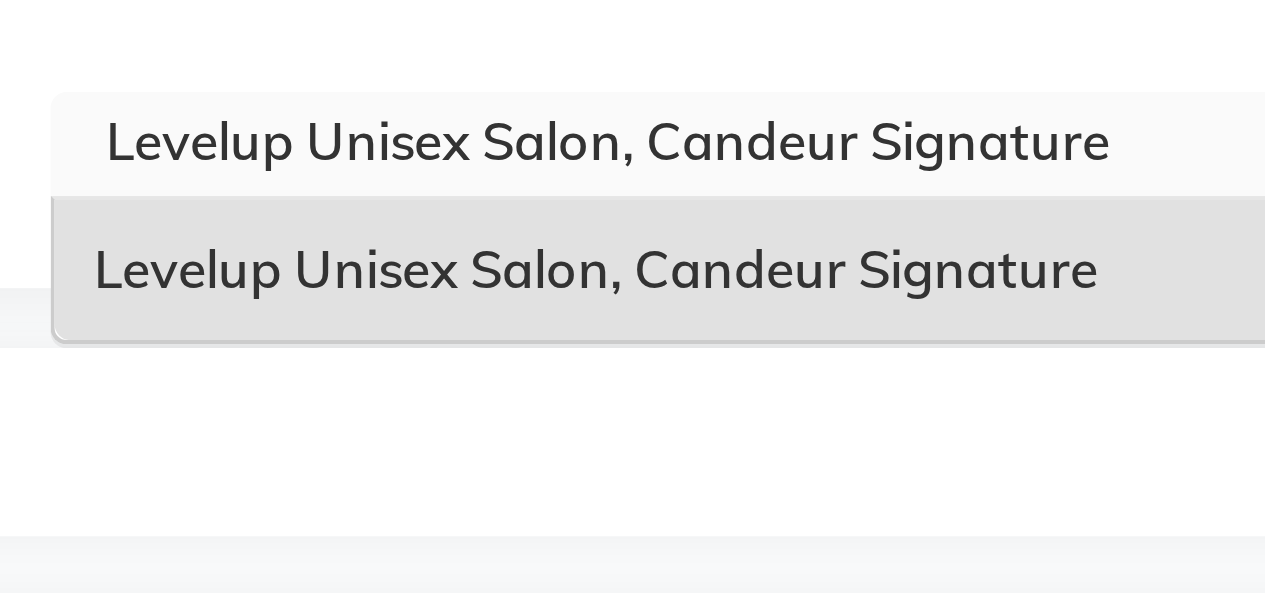 click at bounding box center [679, 38] 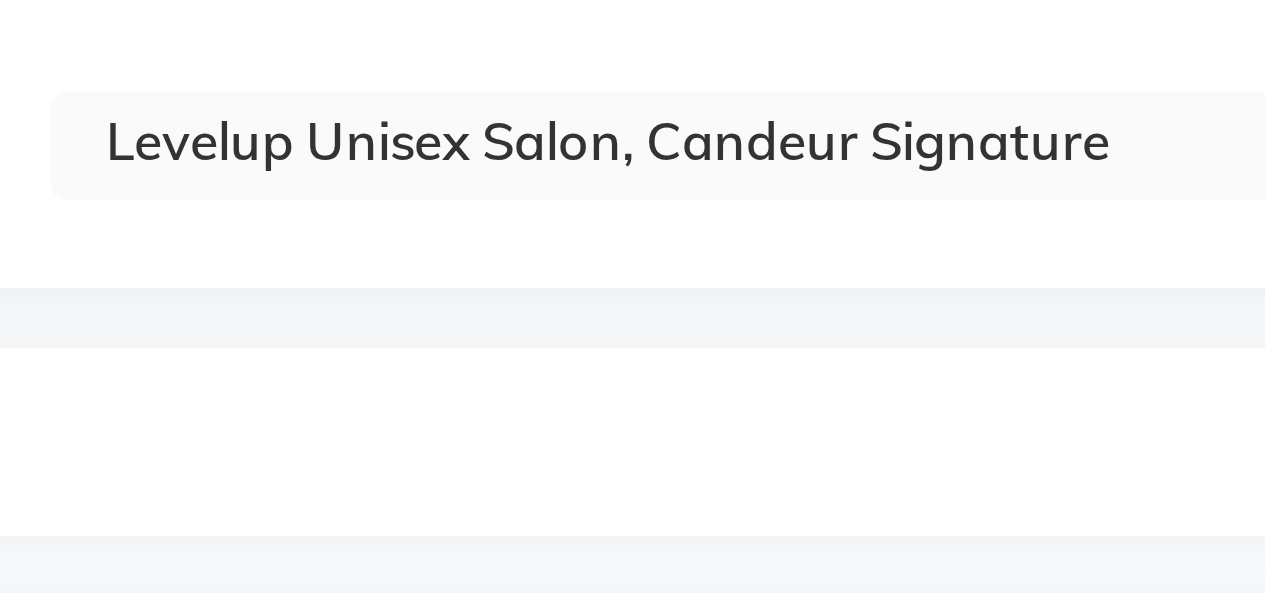 click on "08047224946 Select Location × Levelup Unisex Salon, Candeur Signature Default Panel My Panel English ENGLISH Español العربية मराठी हिंदी ગુજરાતી தமிழ் 中文 Notifications nothing to show [FIRST] [LAST]  Manage Profile Change Password Sign out  Version:3.16.0" 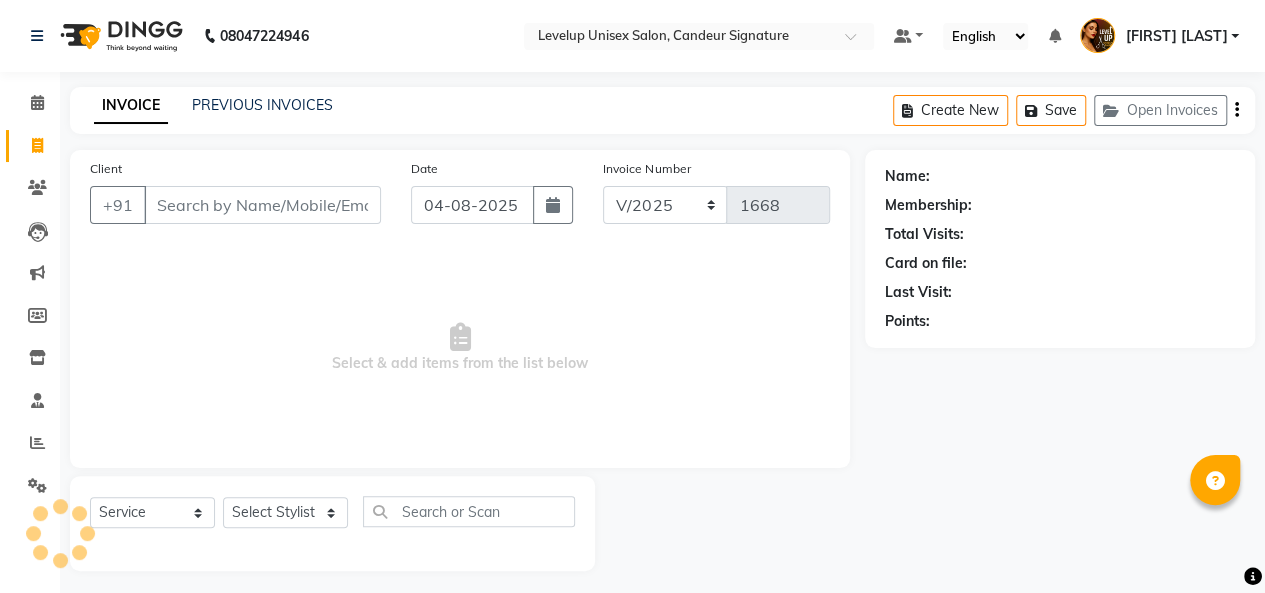 scroll, scrollTop: 7, scrollLeft: 0, axis: vertical 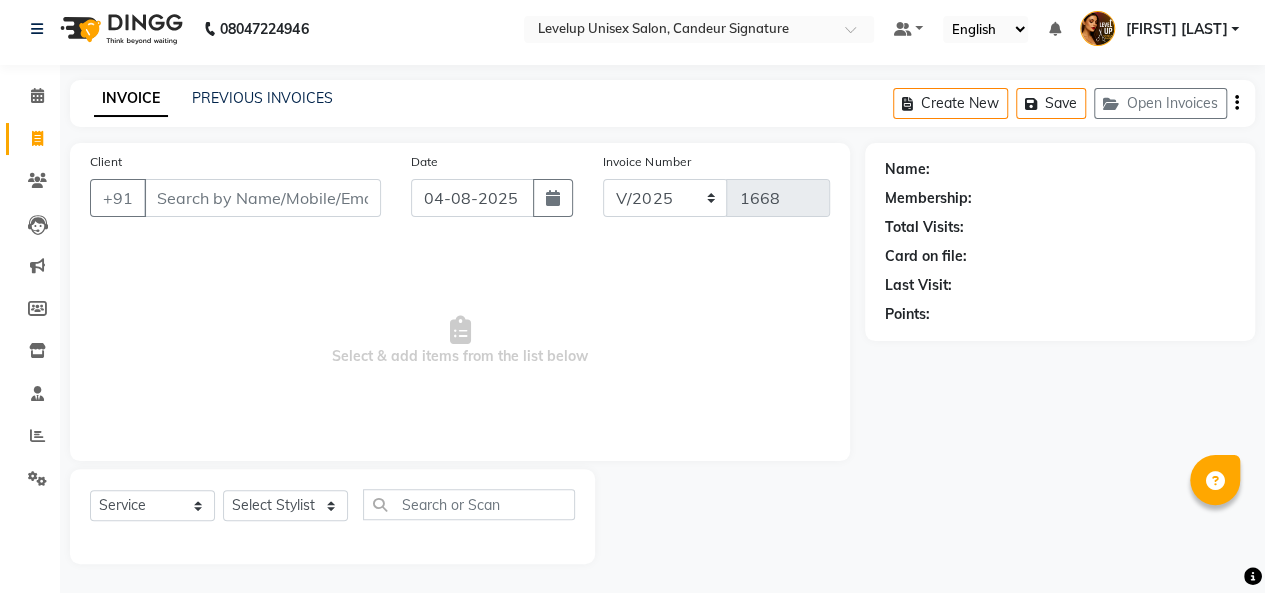 click on "Select & add items from the list below" at bounding box center [460, 341] 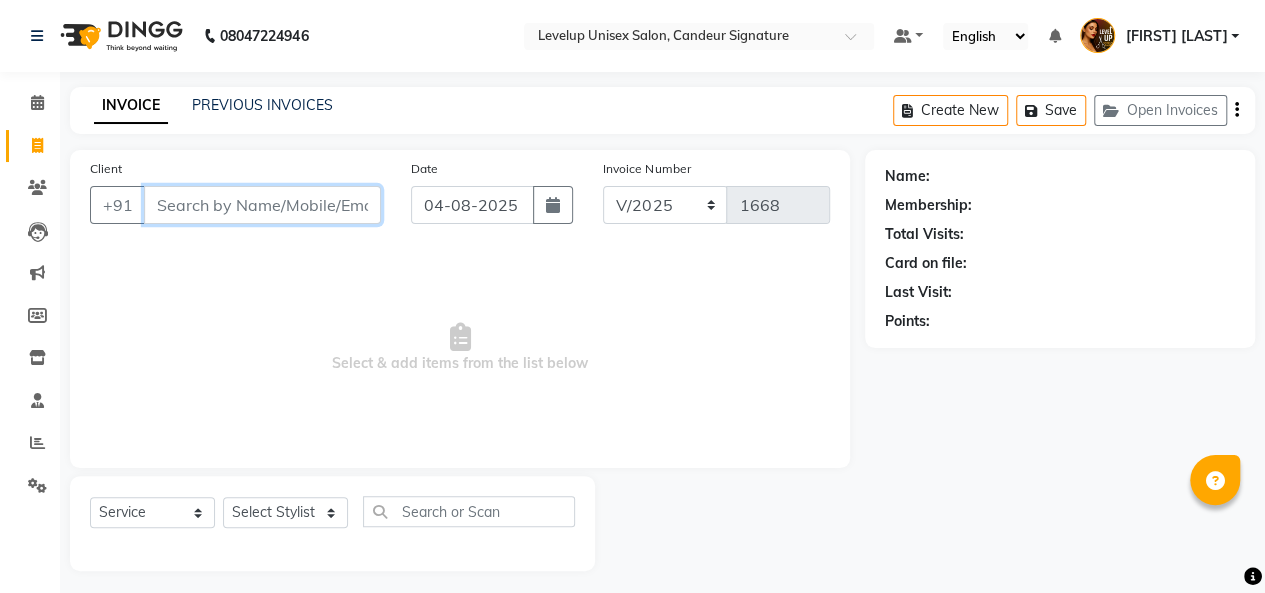 click on "Client" at bounding box center (262, 205) 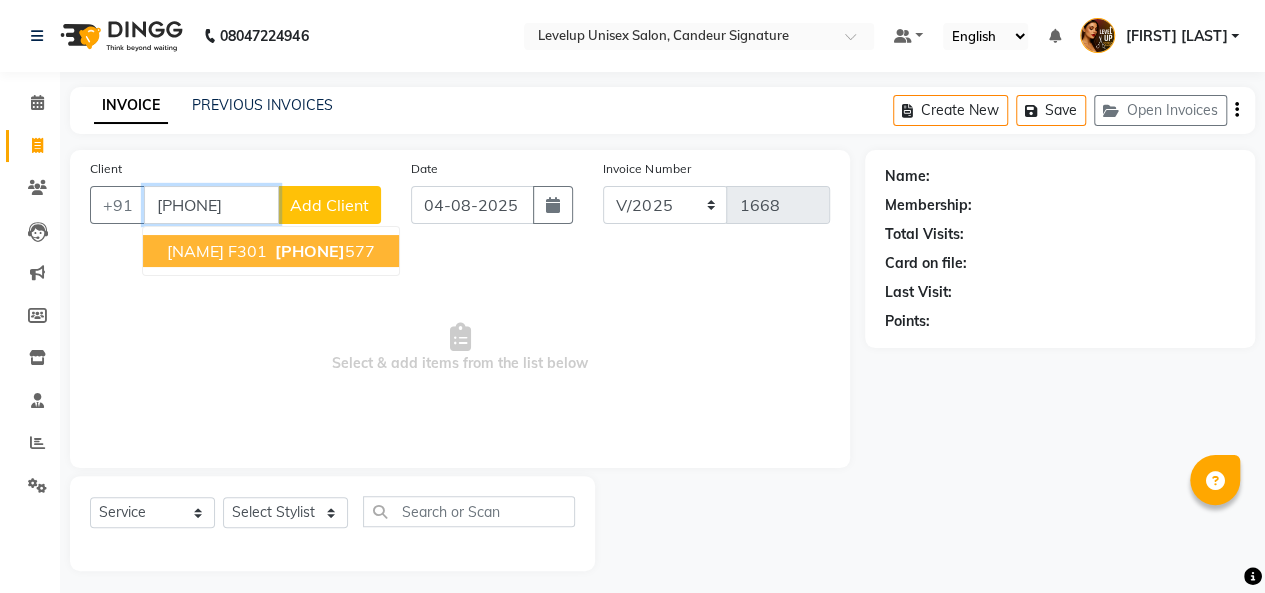 click on "[PHONE]" at bounding box center [310, 251] 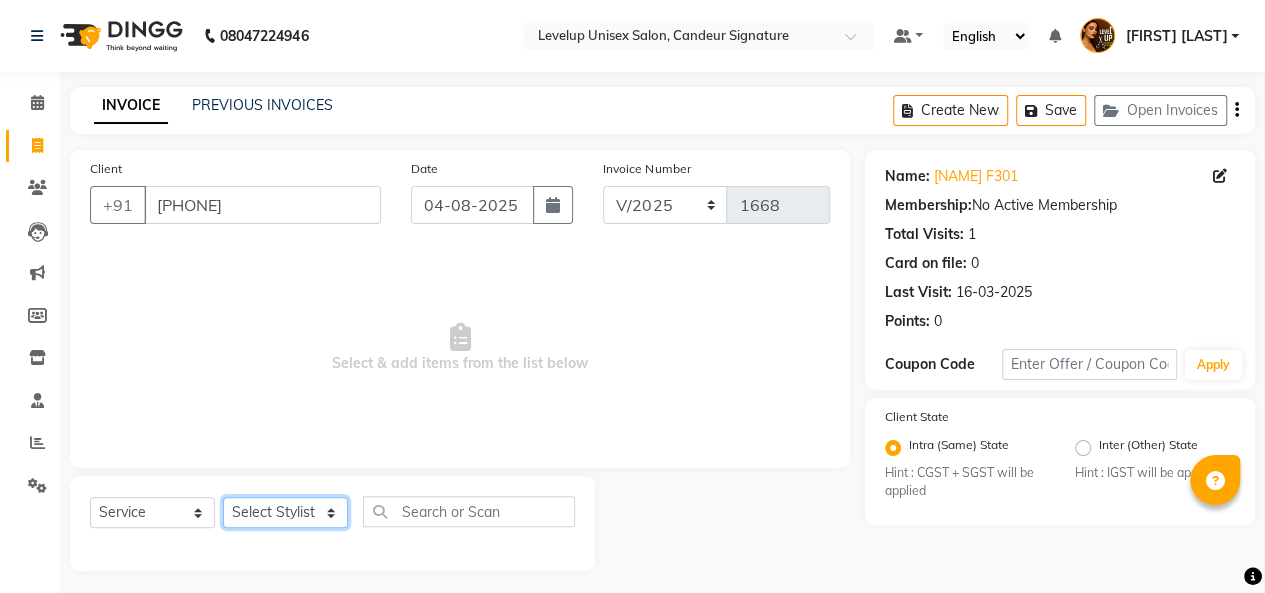 click on "Select Stylist Aadil  Anshu Arman  Furkan Ahmad  Muskan Nishu   Ritesh  Roshni  sameer malik Sanjana    Shadab Sneha Vikash" 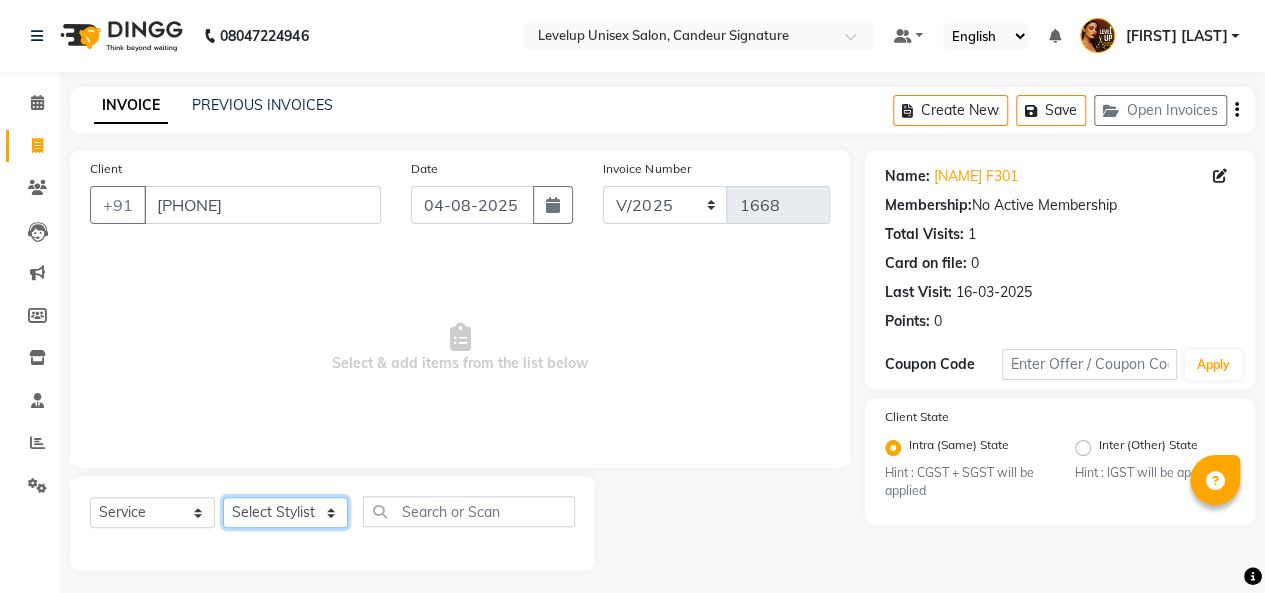 select on "85030" 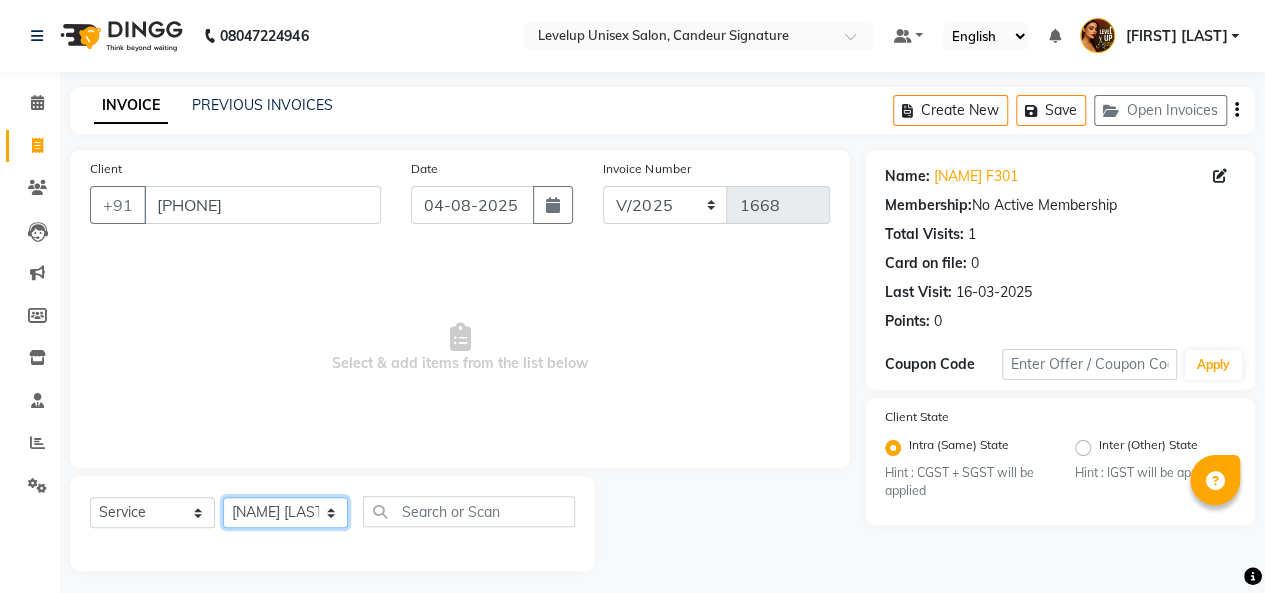 click on "Select Stylist Aadil  Anshu Arman  Furkan Ahmad  Muskan Nishu   Ritesh  Roshni  sameer malik Sanjana    Shadab Sneha Vikash" 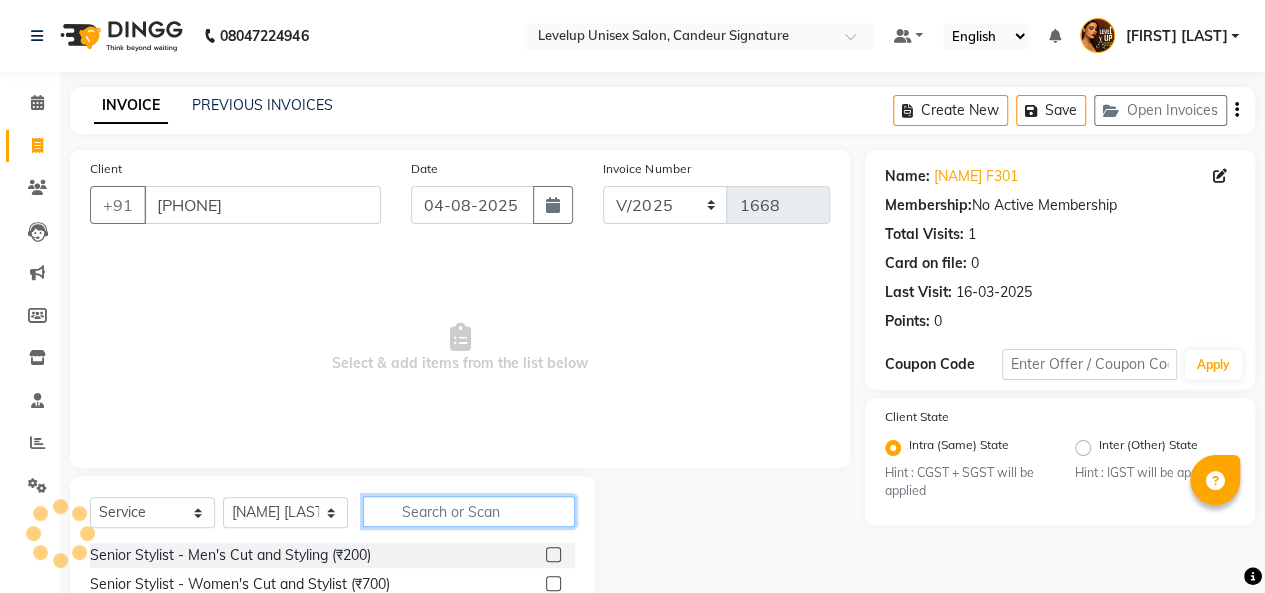 click 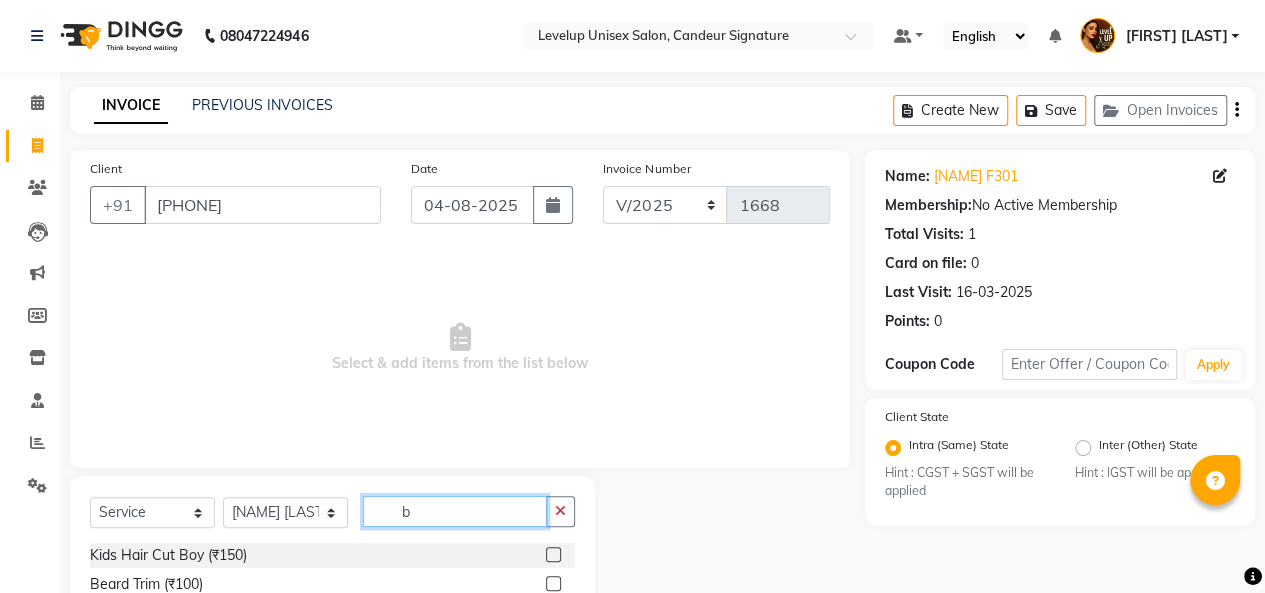 type on "b" 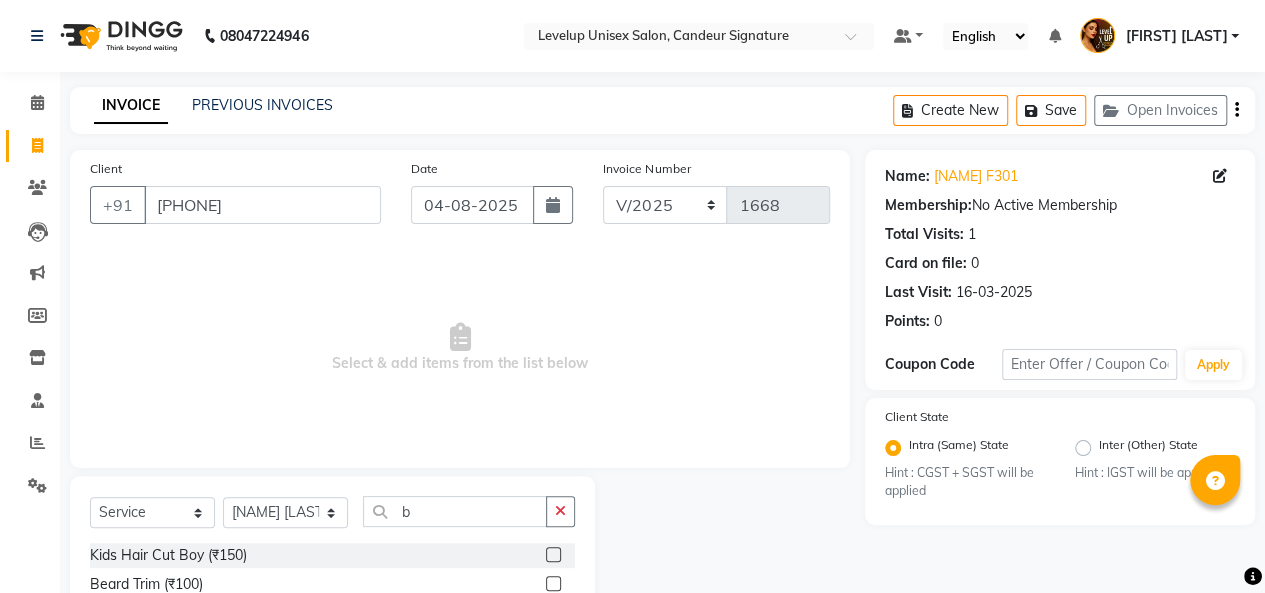 click 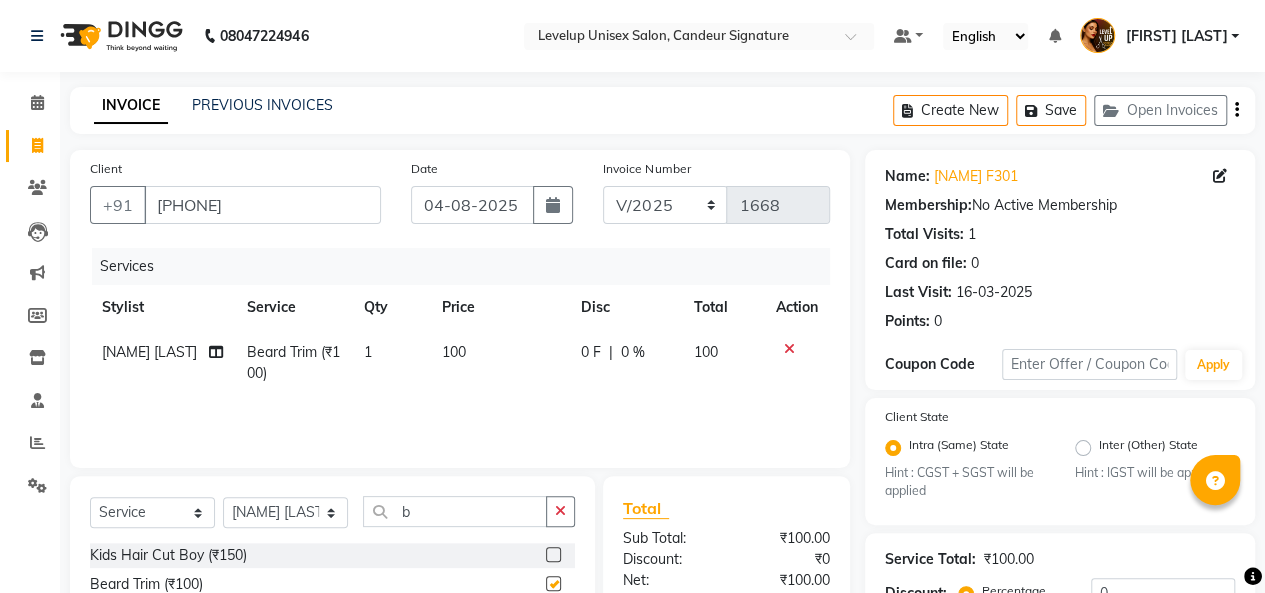 checkbox on "false" 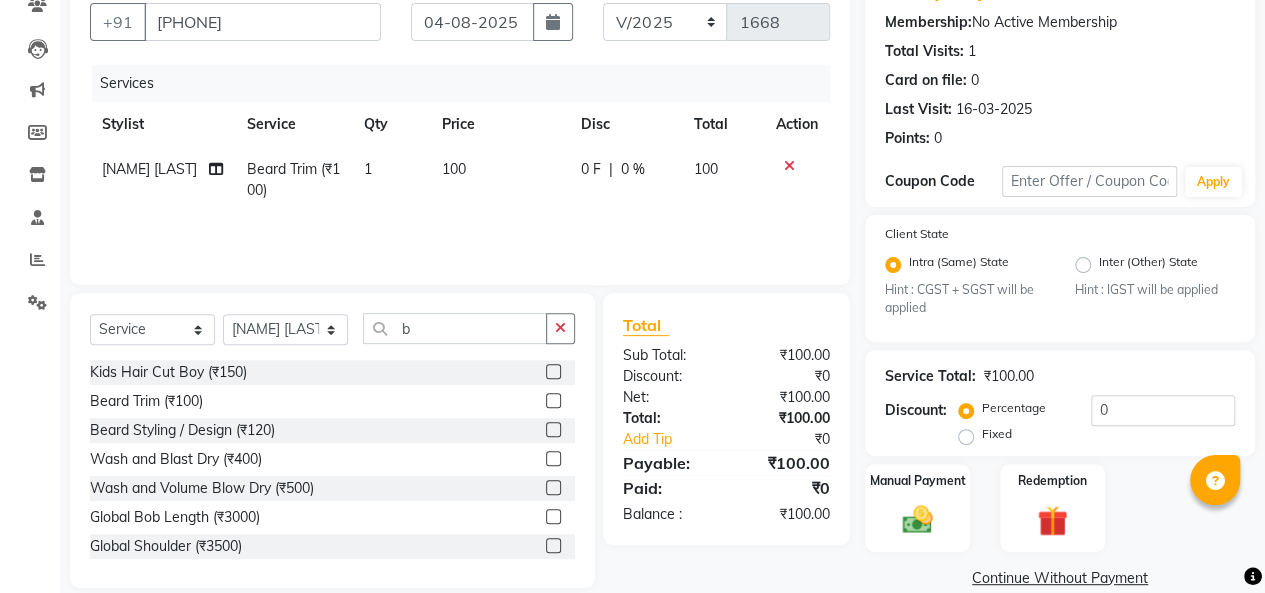 scroll, scrollTop: 212, scrollLeft: 0, axis: vertical 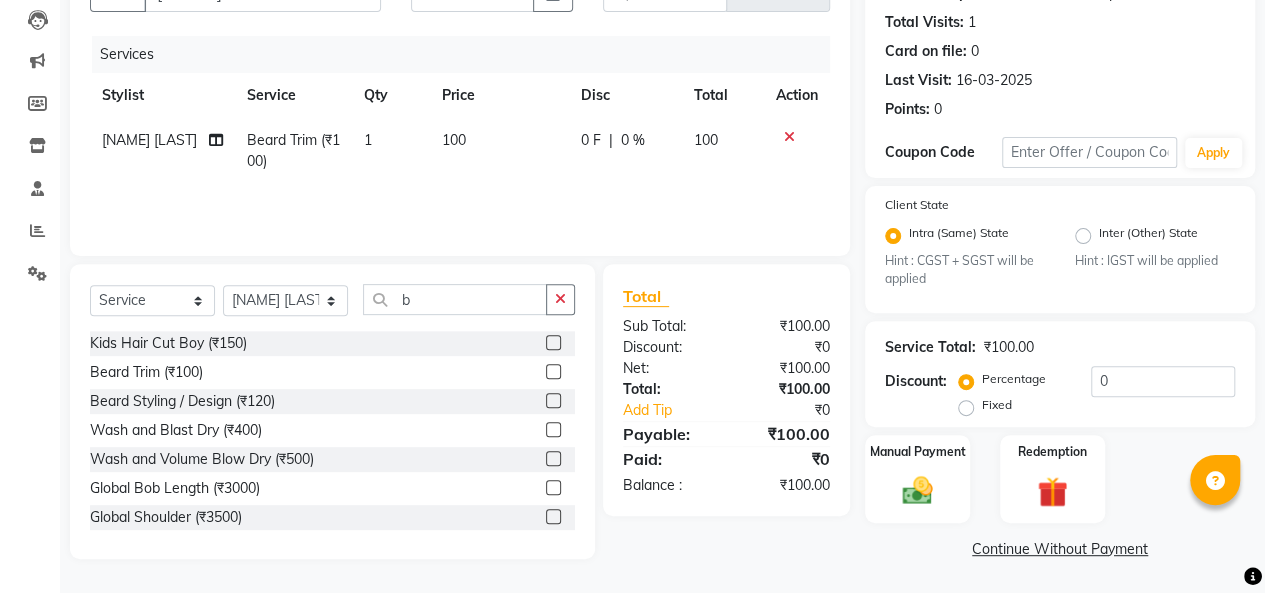 click on "100" 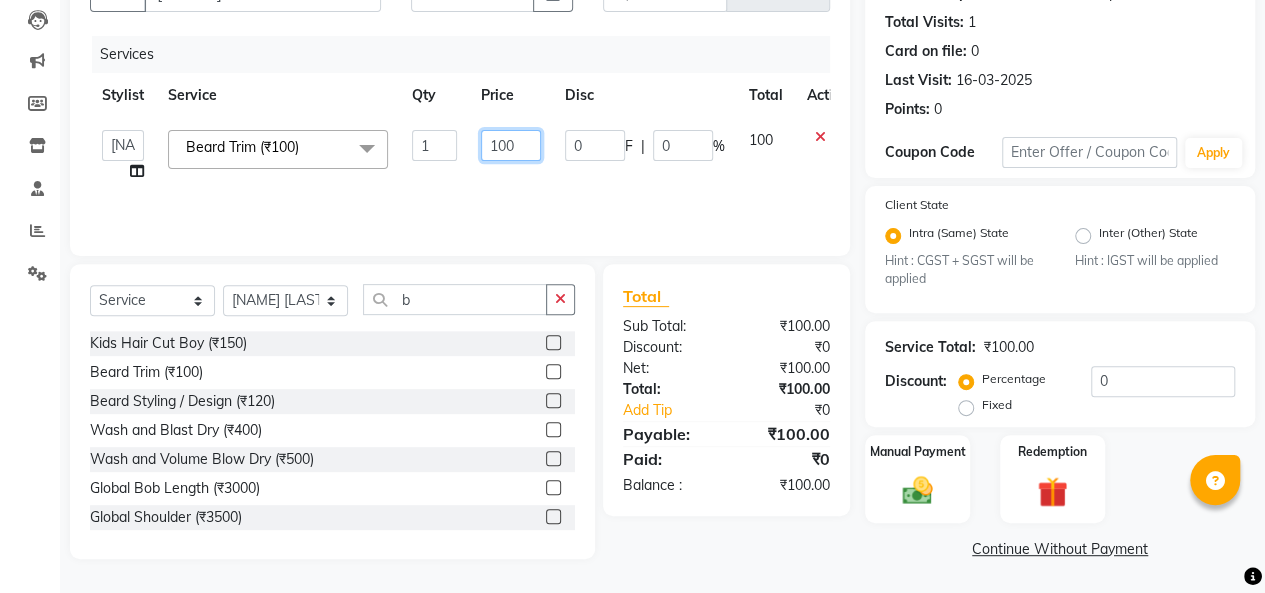 click on "100" 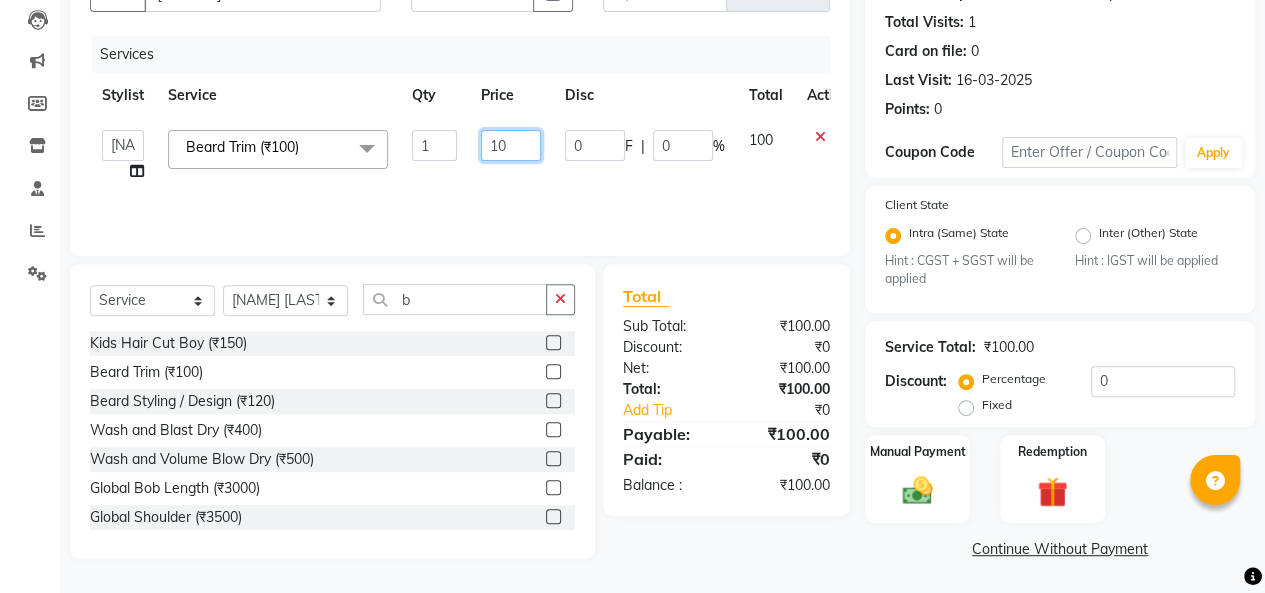 type on "150" 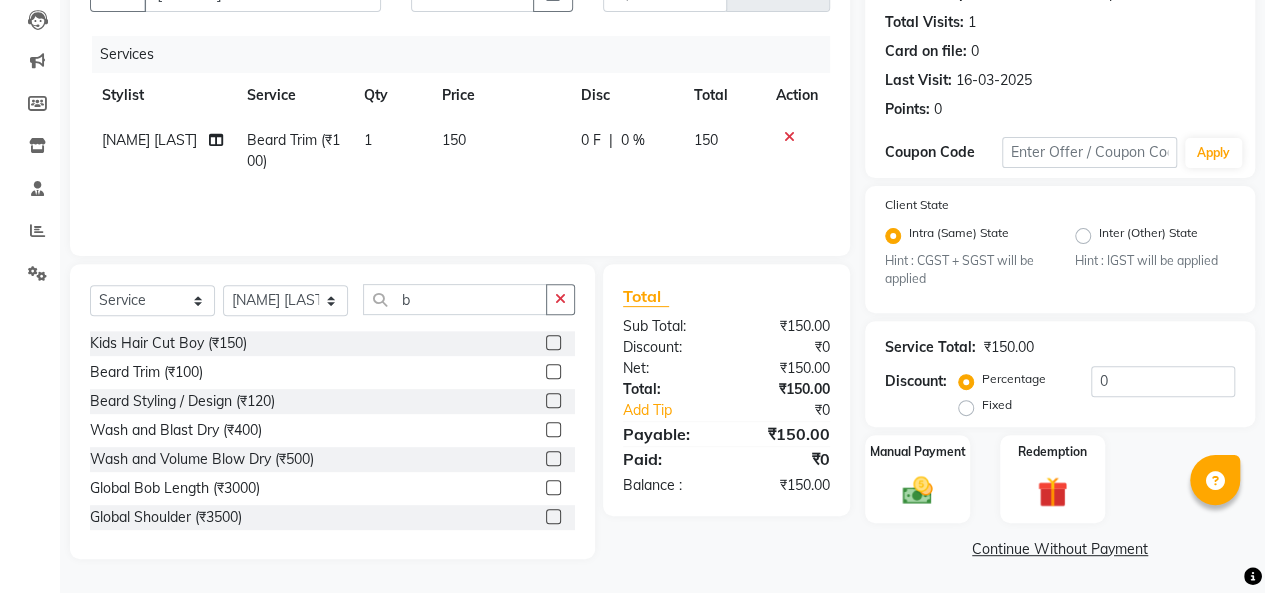 click on "Continue Without Payment" 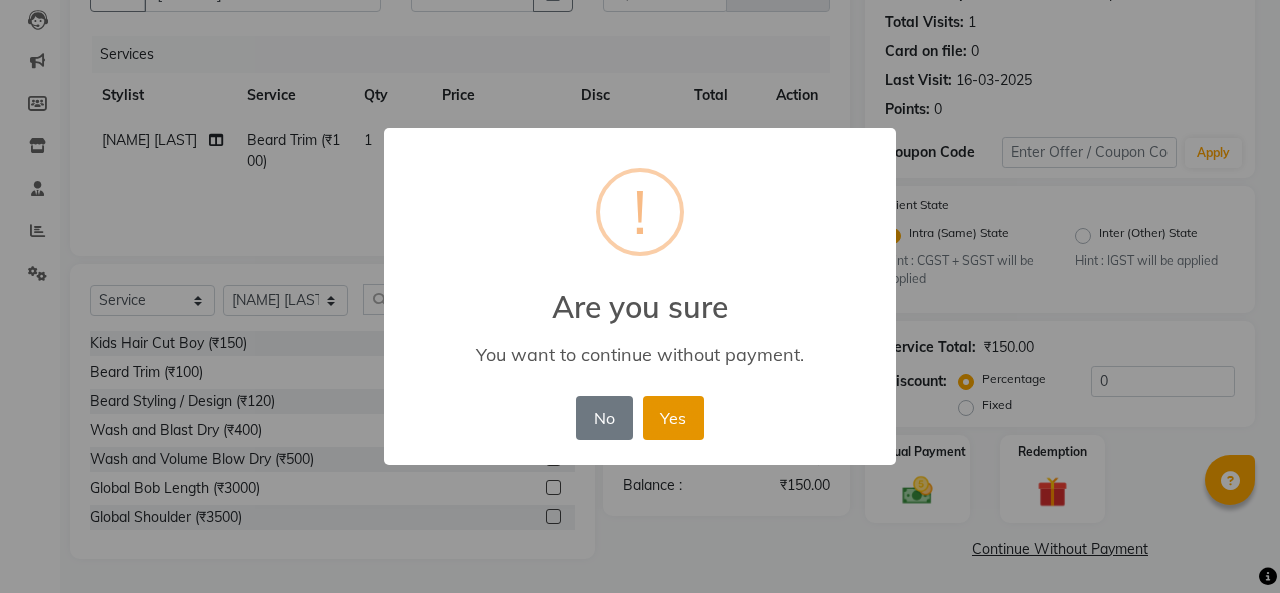click on "Yes" at bounding box center [673, 418] 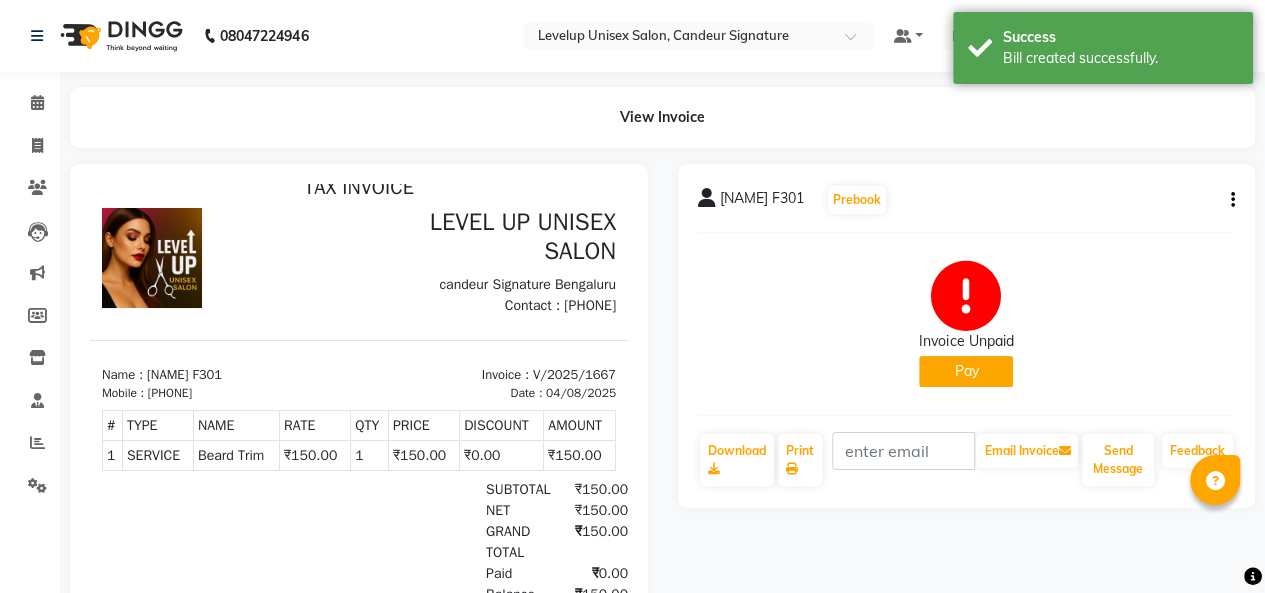 scroll, scrollTop: 0, scrollLeft: 0, axis: both 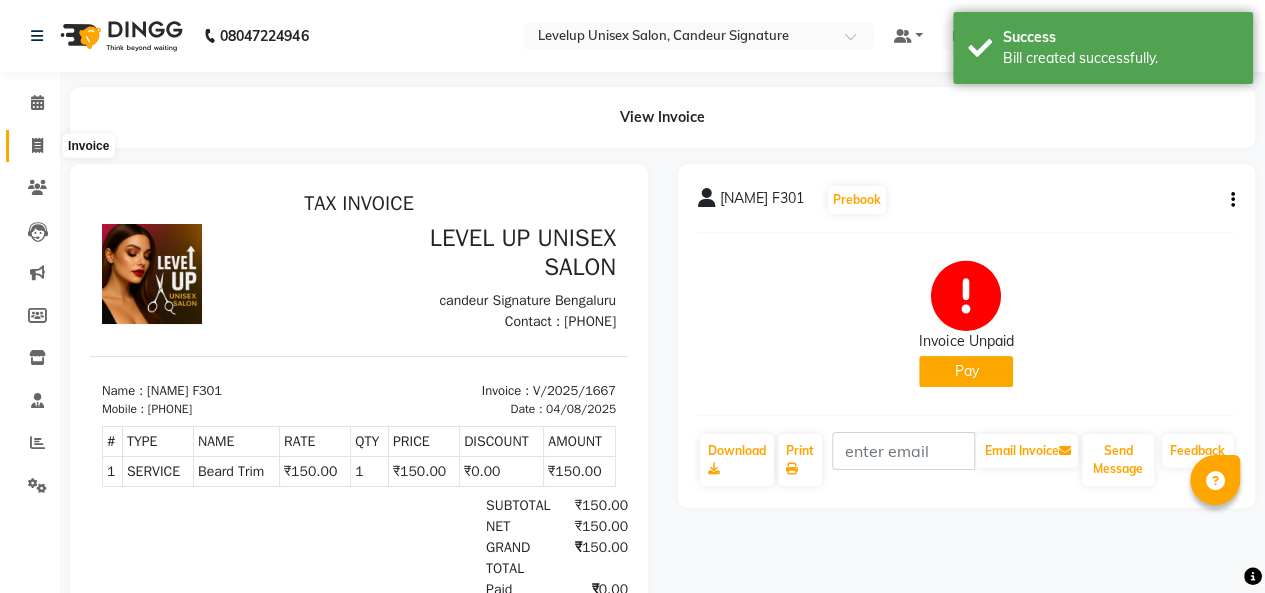 click 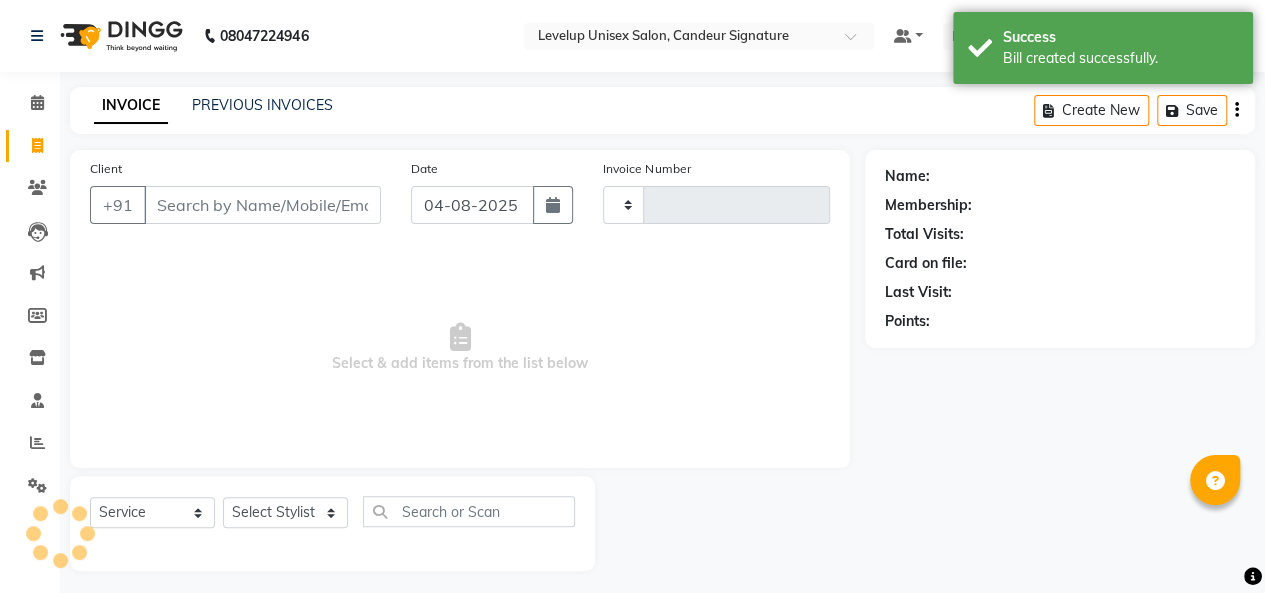 scroll, scrollTop: 7, scrollLeft: 0, axis: vertical 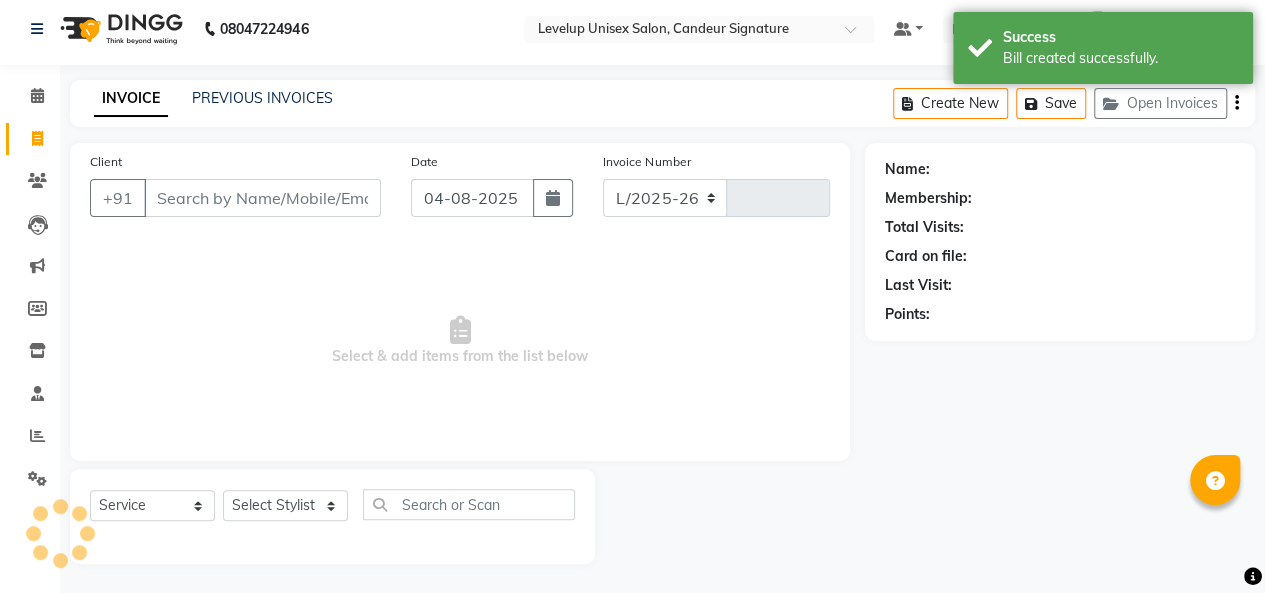 select on "7681" 